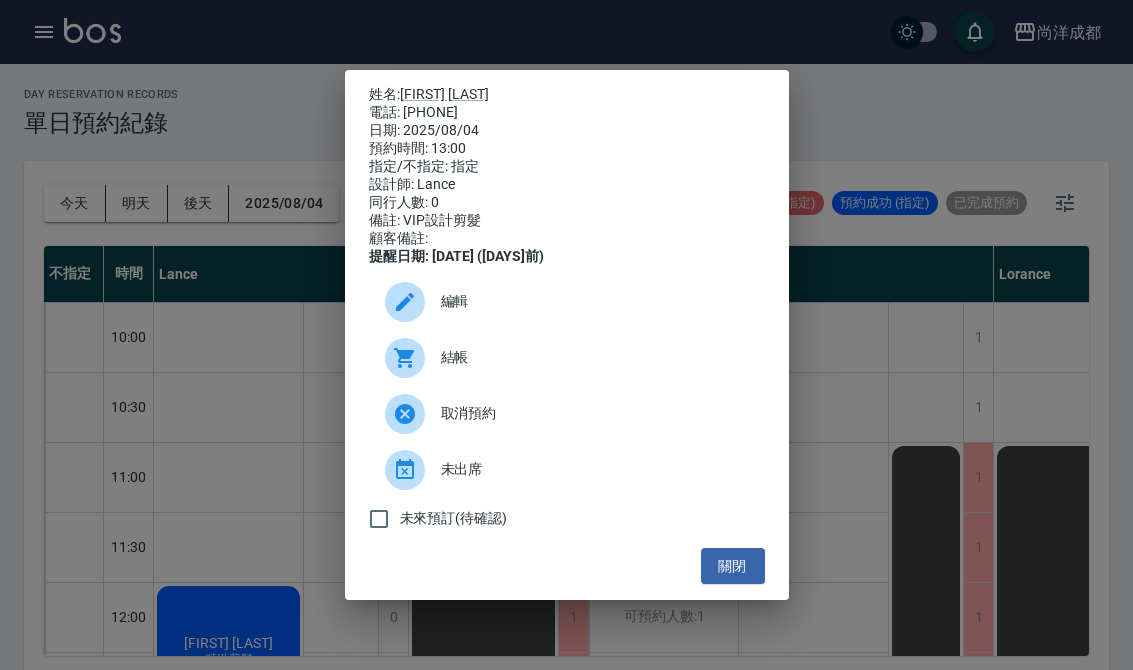 scroll, scrollTop: 36, scrollLeft: 0, axis: vertical 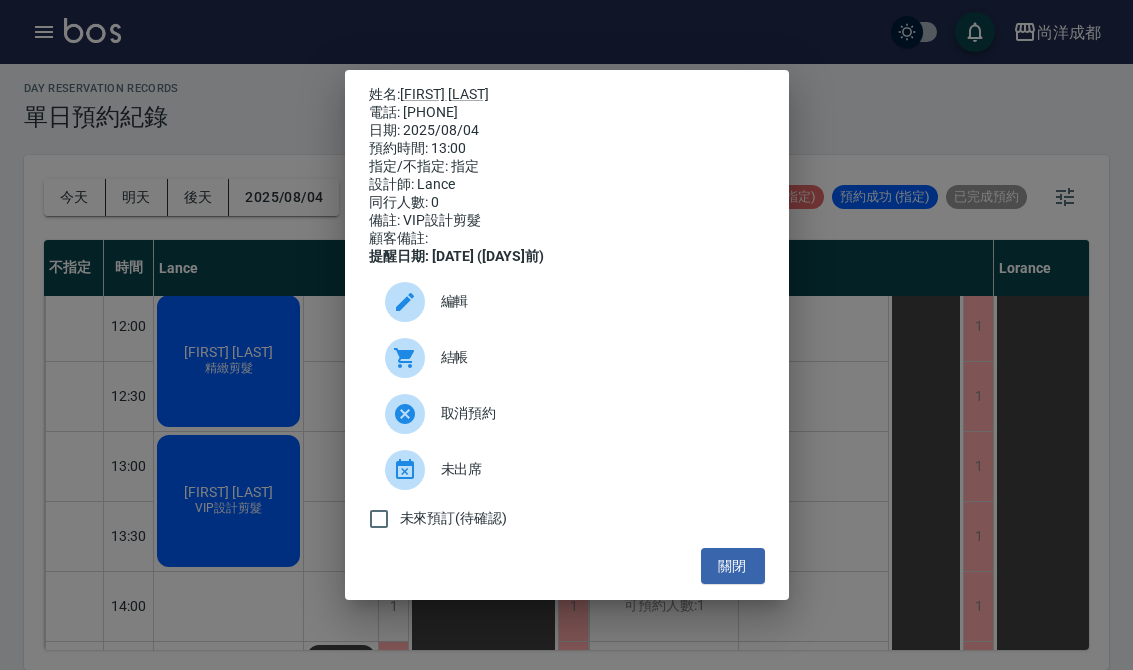 click on "關閉" at bounding box center [733, 566] 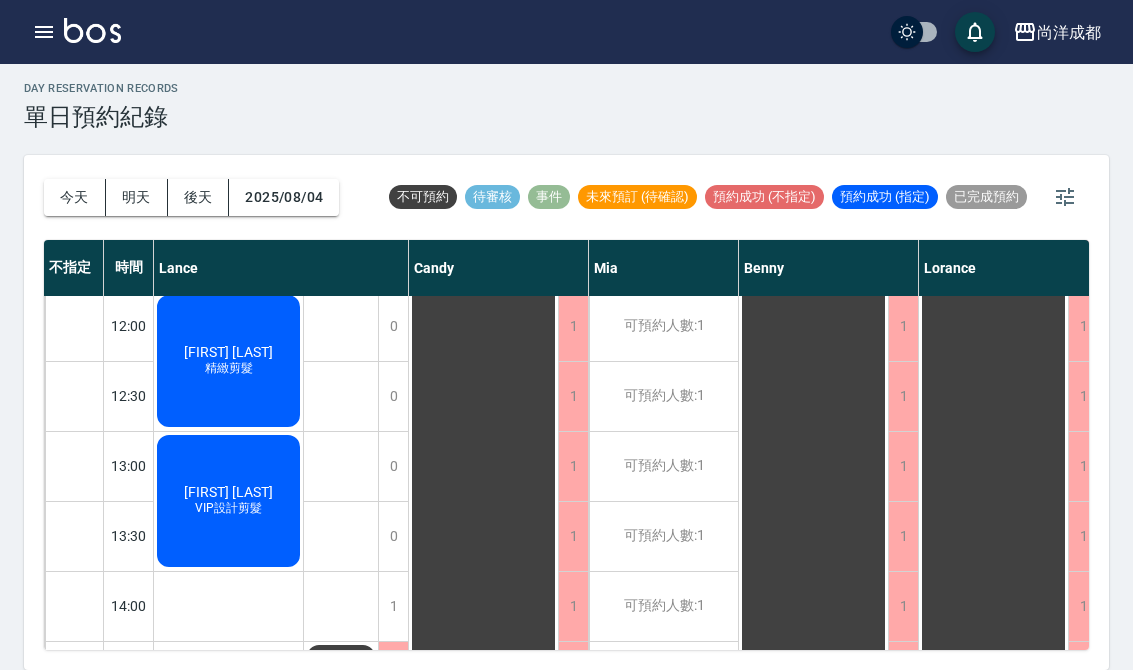 click on "2025/08/04" at bounding box center (284, 197) 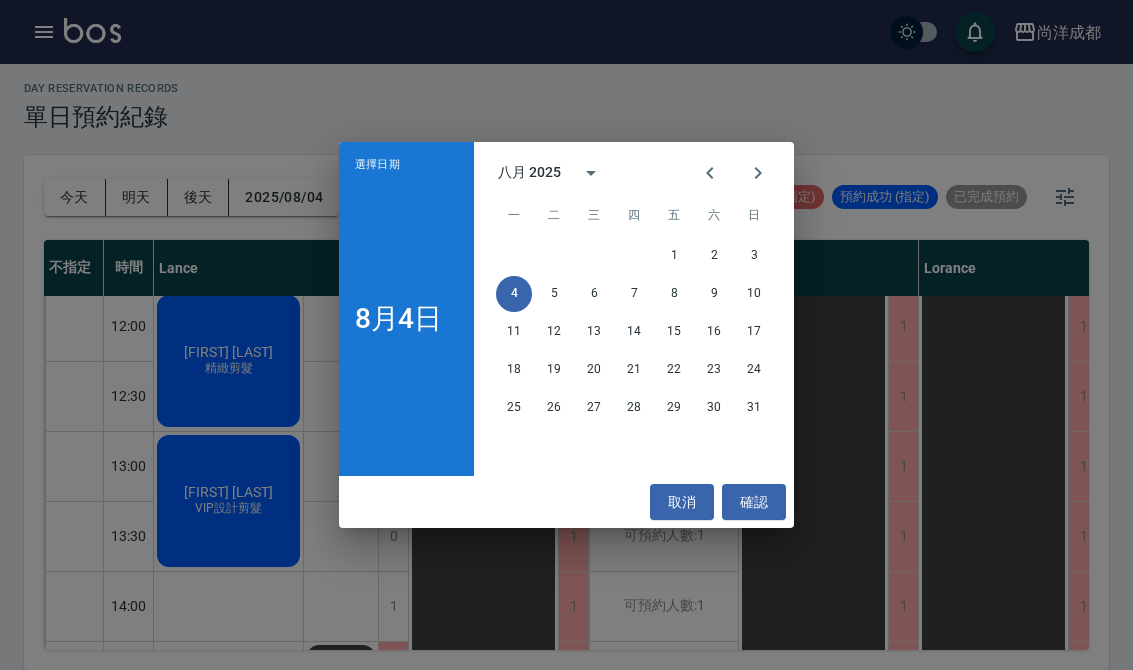 click on "9" at bounding box center [714, 294] 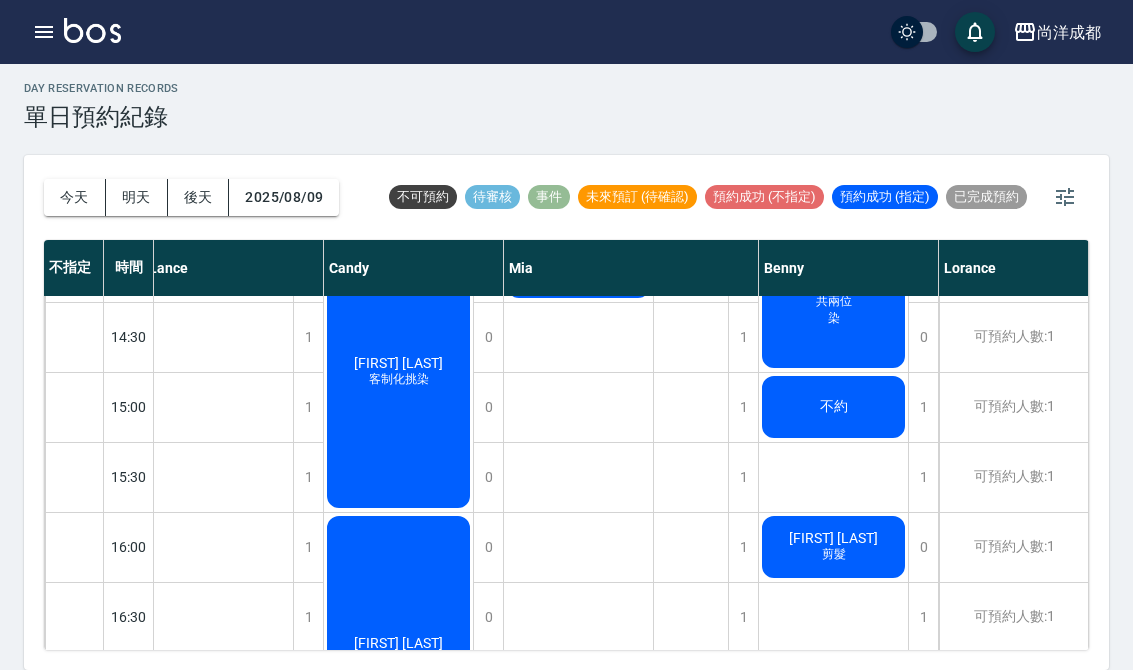 scroll, scrollTop: 625, scrollLeft: 10, axis: both 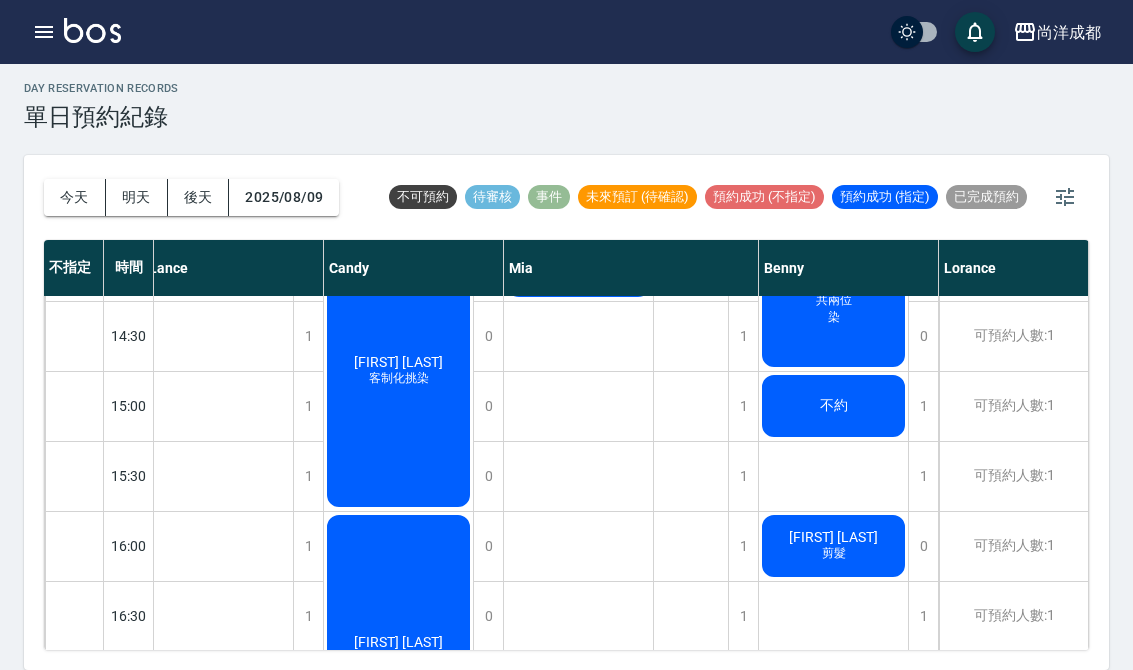 click on "2025/08/09" at bounding box center [284, 197] 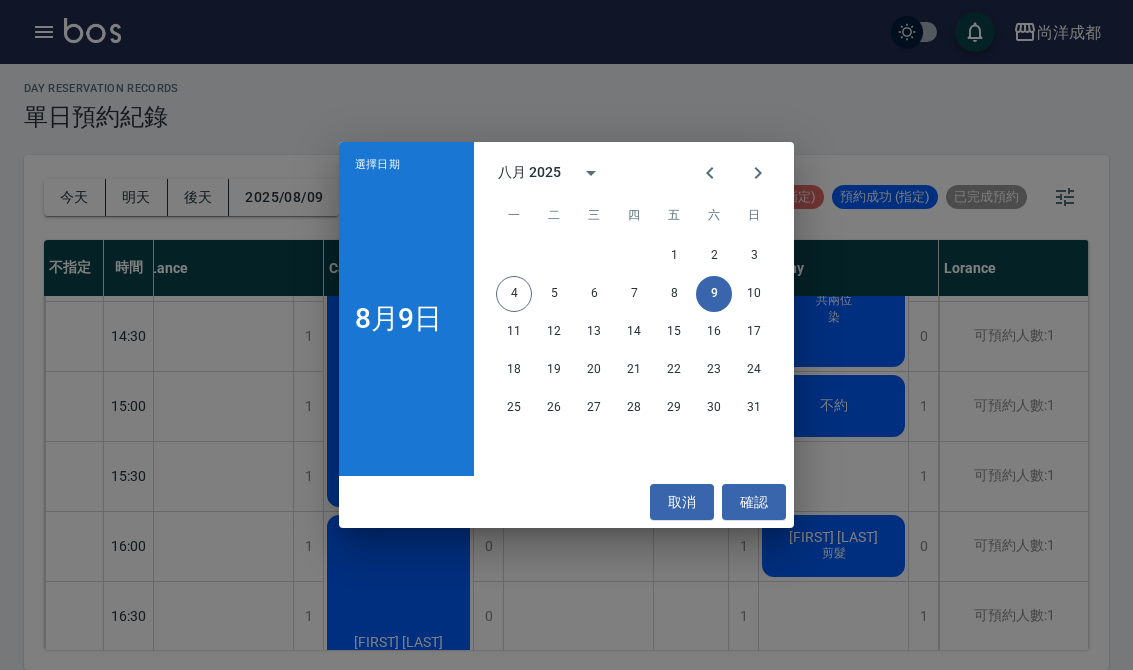 click on "10" at bounding box center [754, 294] 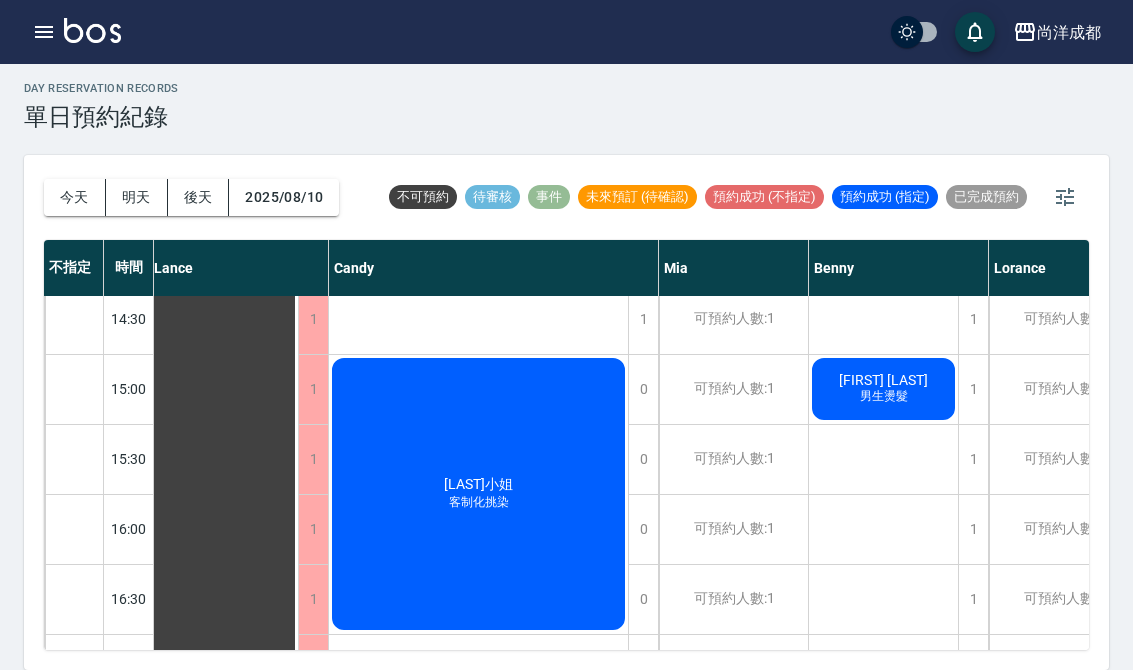 scroll, scrollTop: 643, scrollLeft: 5, axis: both 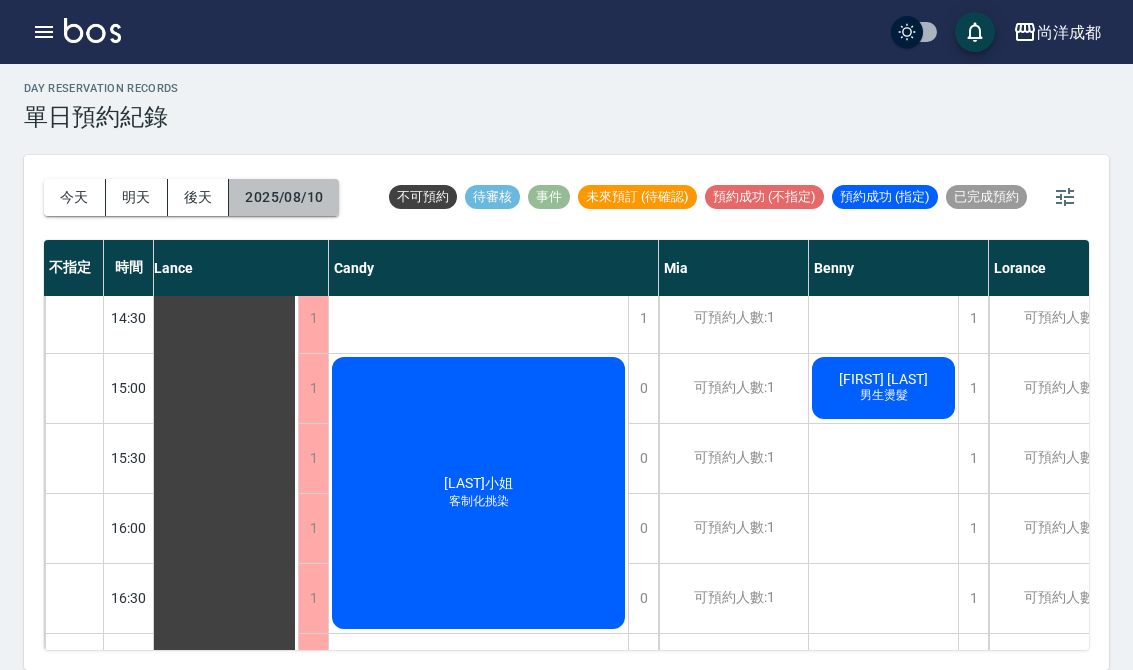 click on "2025/08/10" at bounding box center [284, 197] 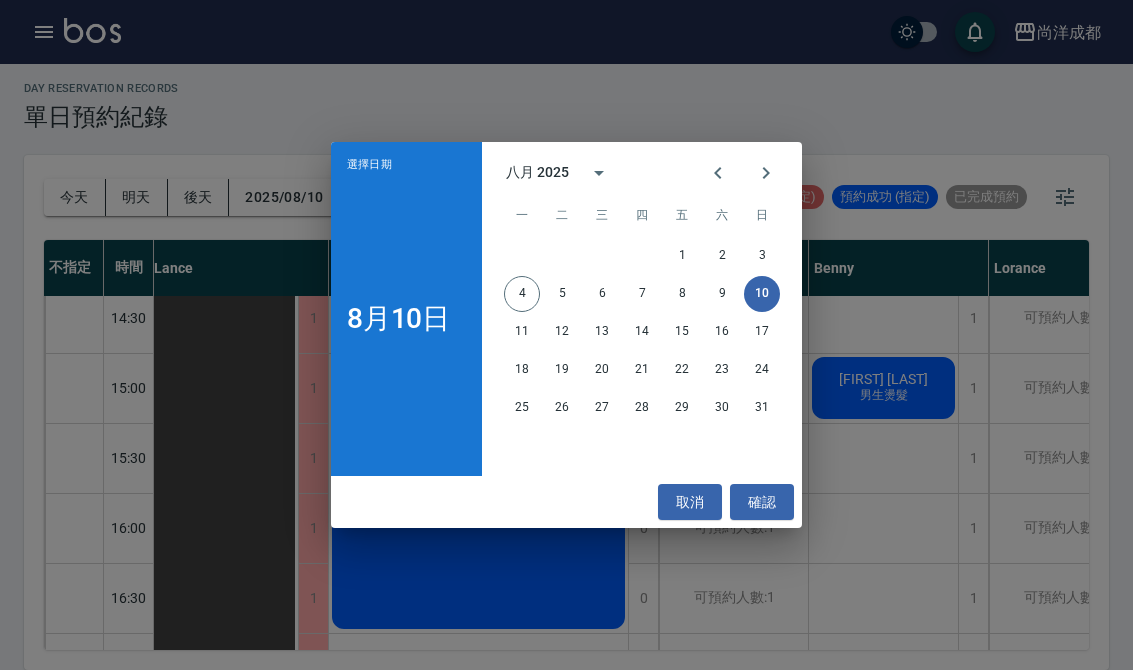 click on "2" at bounding box center (722, 256) 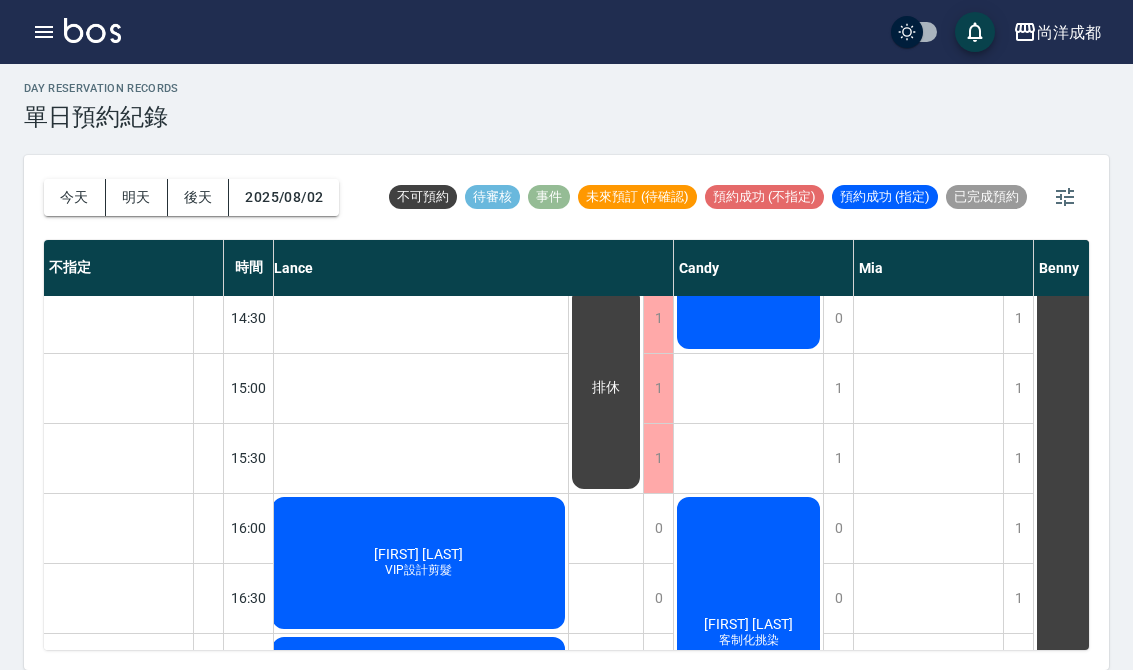 click on "2025/08/02" at bounding box center (284, 197) 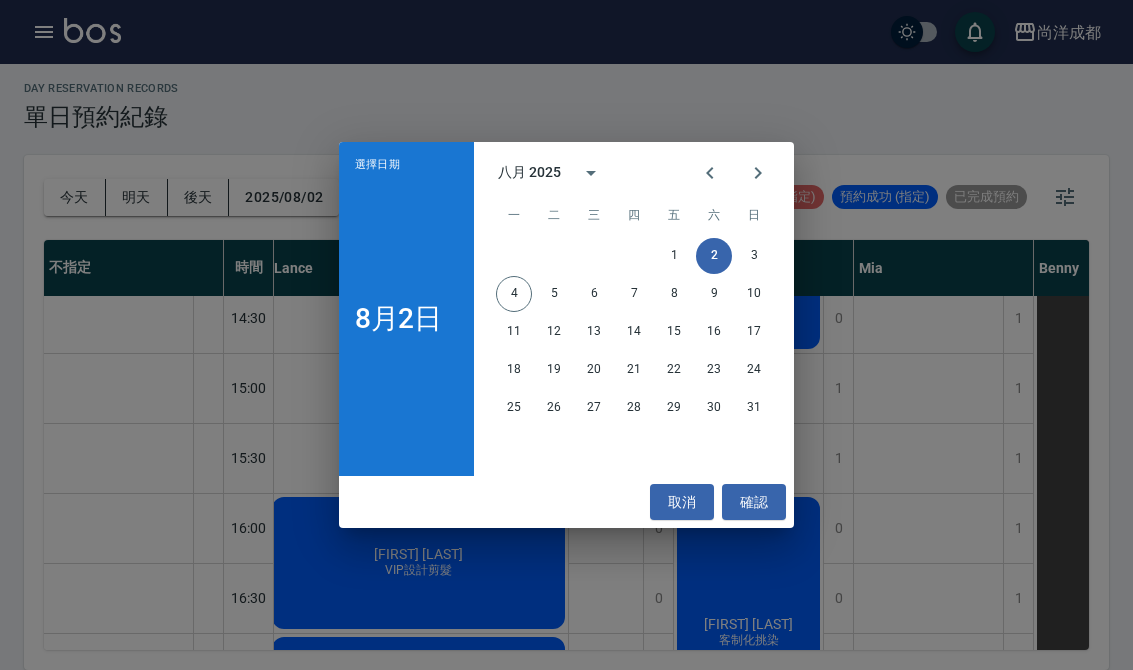 click on "9" at bounding box center (714, 294) 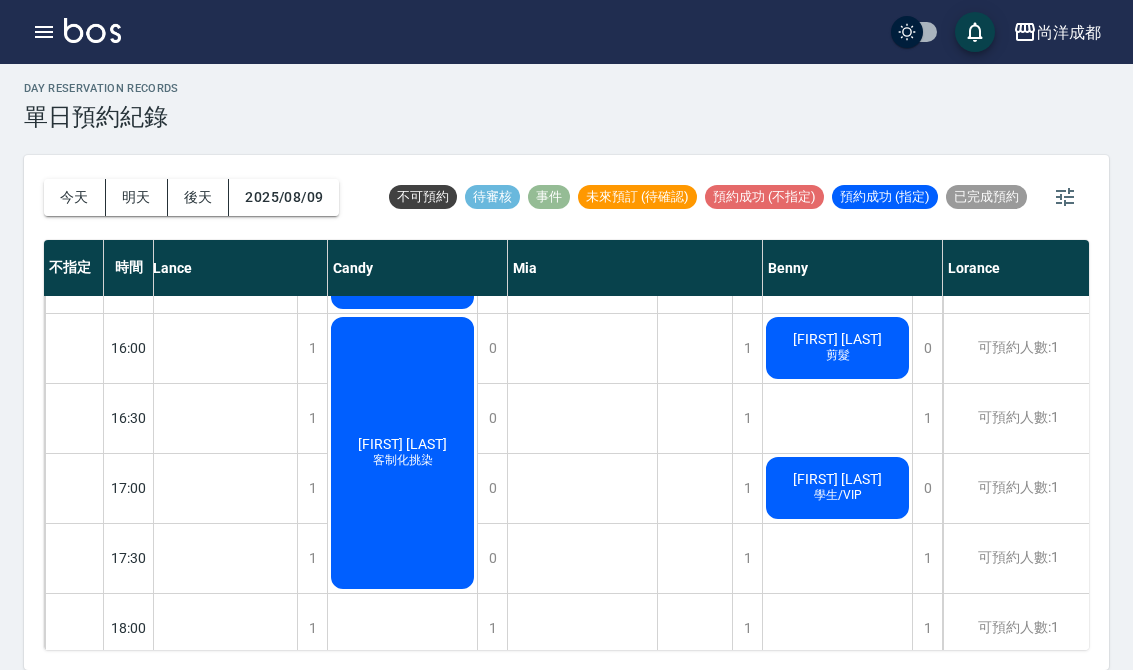 scroll, scrollTop: 816, scrollLeft: 8, axis: both 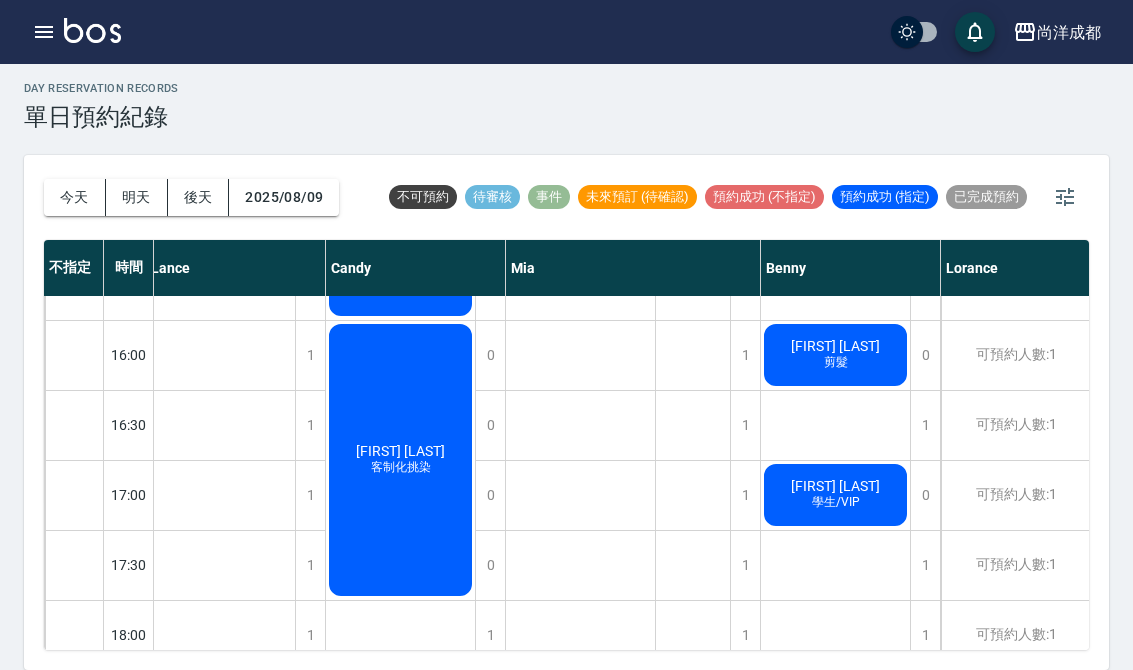 click on "剪髮" at bounding box center (401, -232) 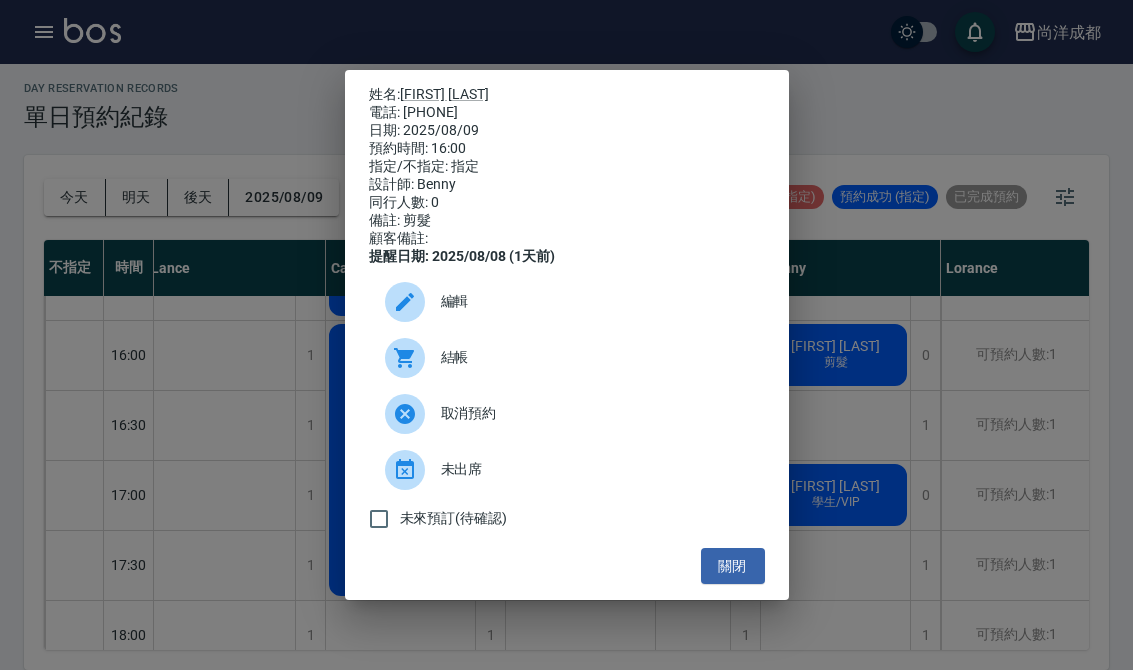 click on "編輯" at bounding box center (595, 301) 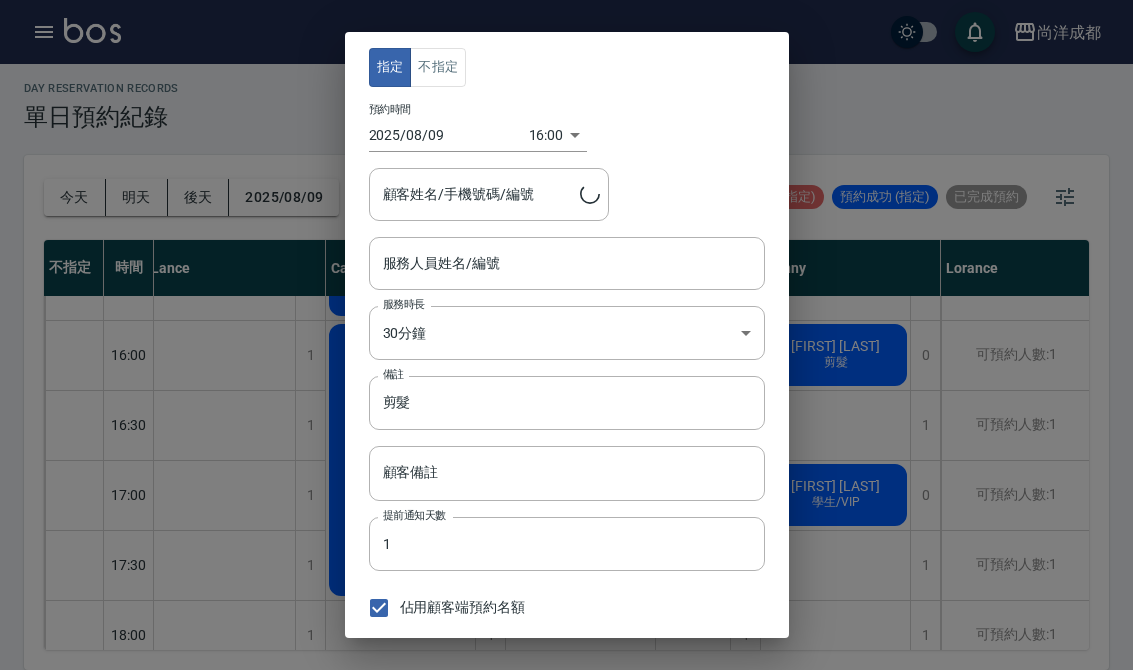 type on "Benny-01" 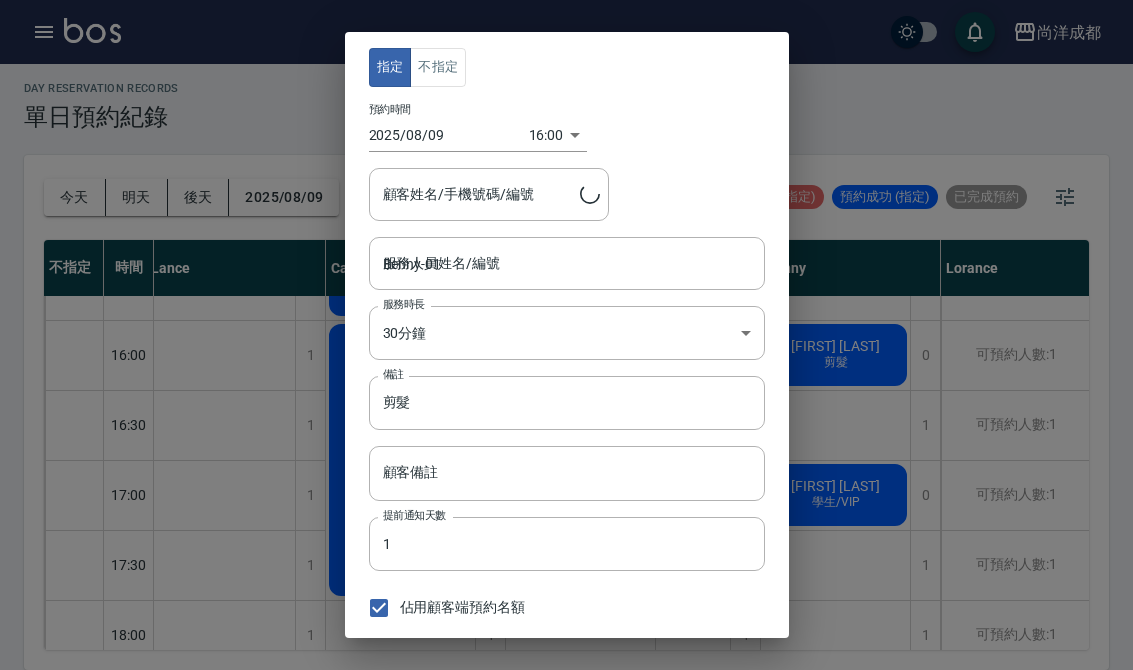 type on "[FIRST] [LAST]/[PHONE]" 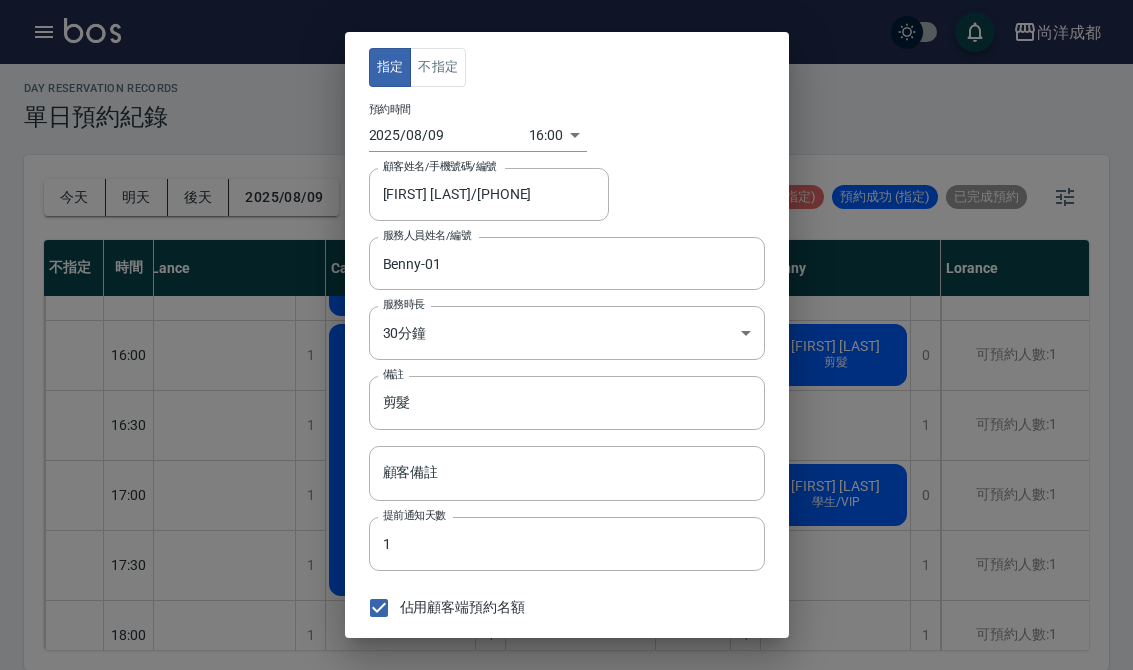 click on "2025/08/09" at bounding box center (449, 135) 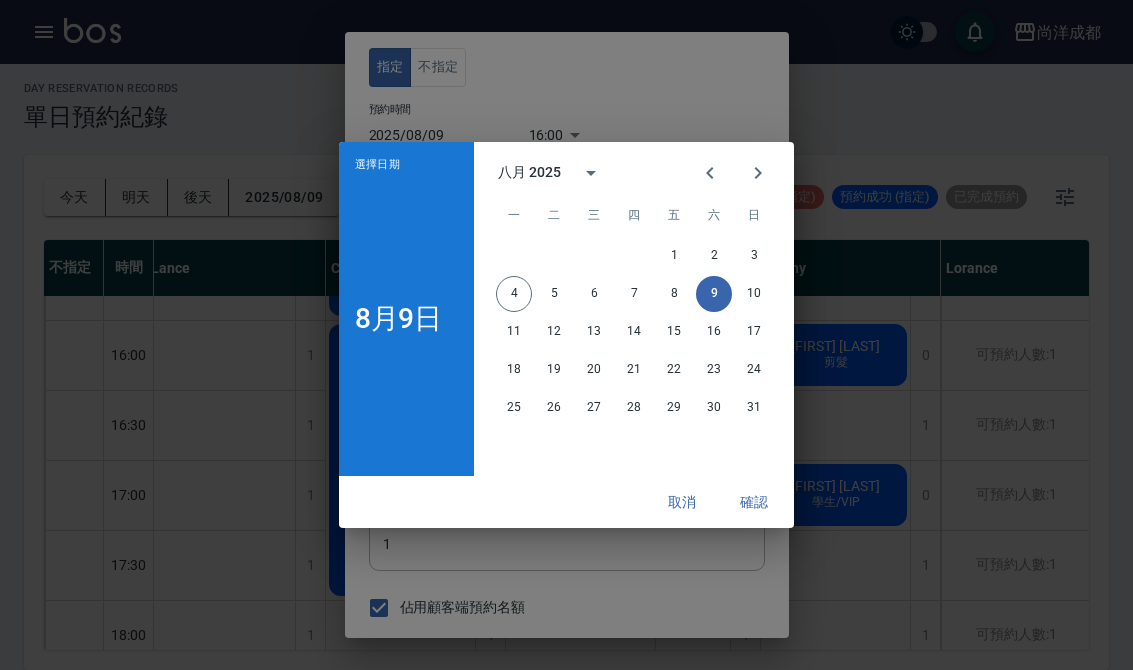 click on "10" at bounding box center [754, 294] 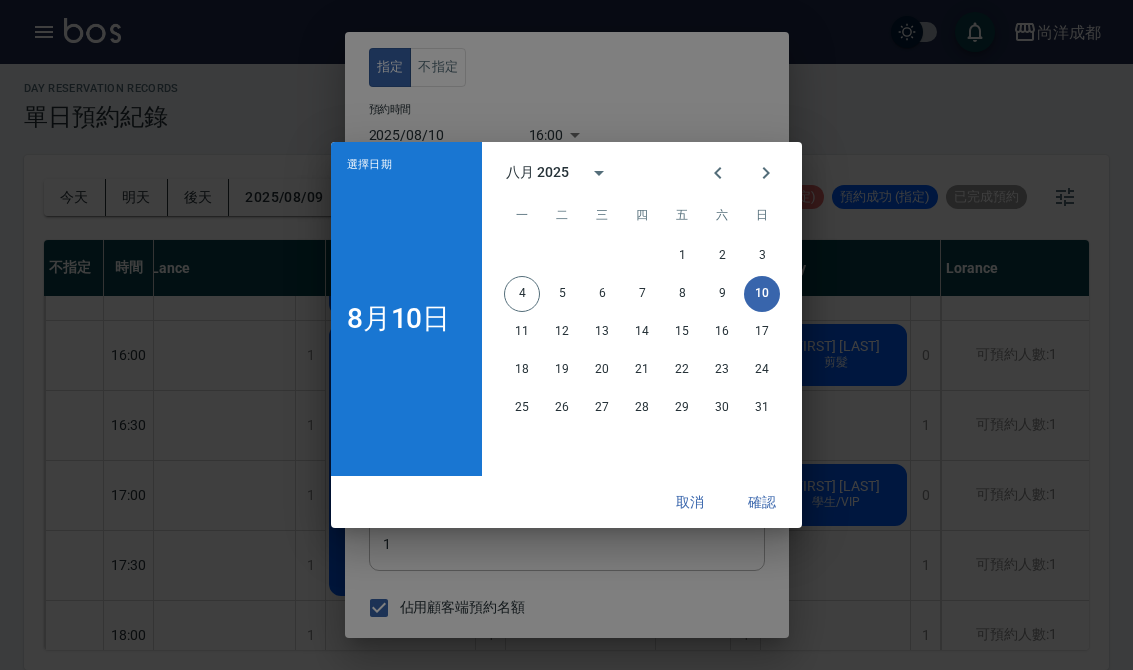 click on "確認" at bounding box center [762, 502] 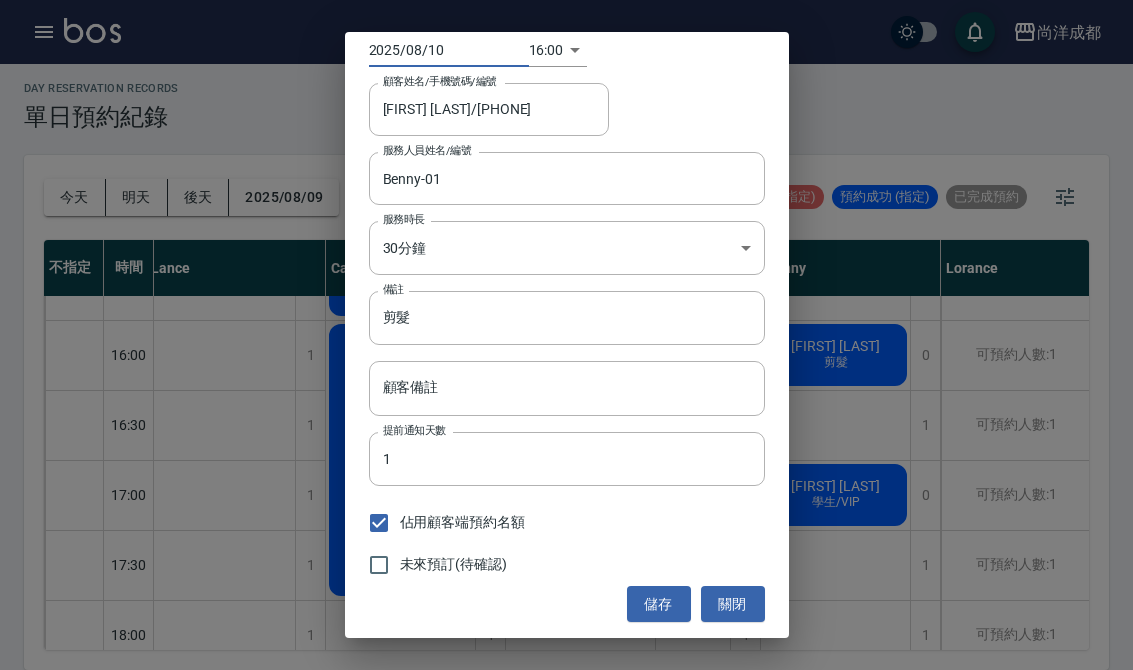 scroll, scrollTop: 84, scrollLeft: 0, axis: vertical 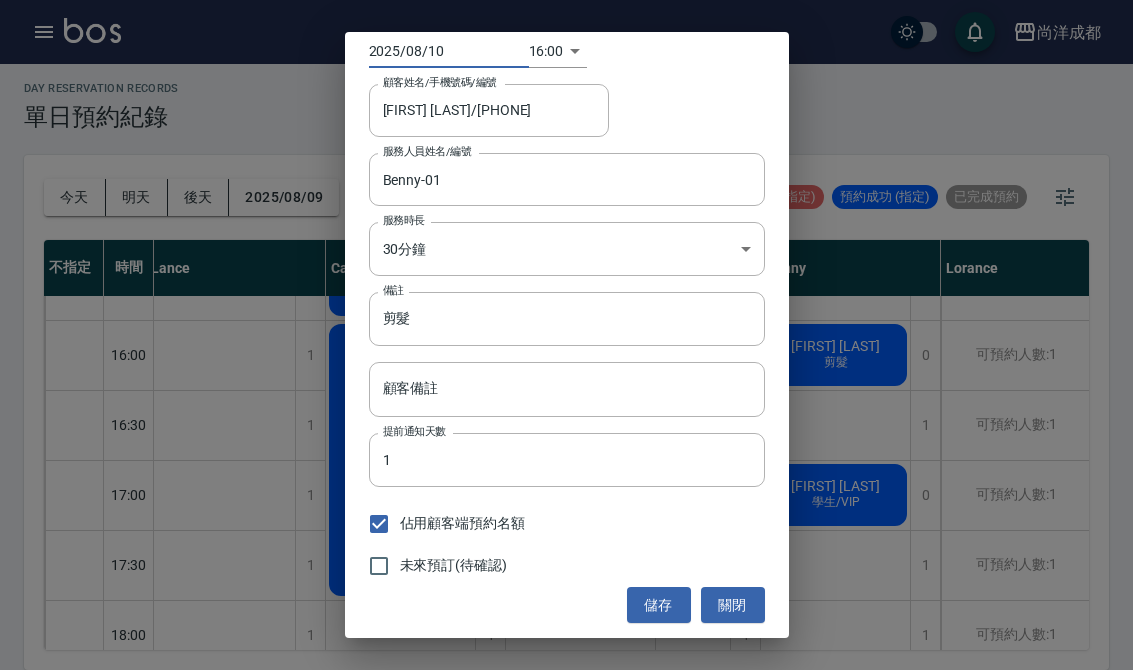 click on "儲存" at bounding box center [659, 605] 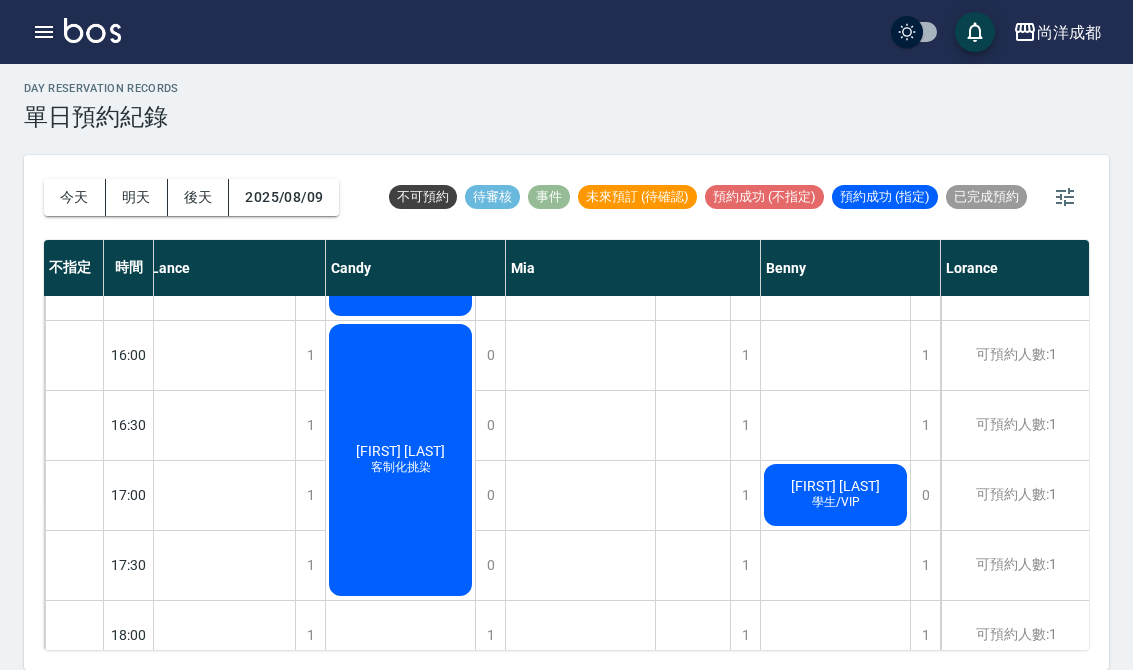 click on "今天" at bounding box center [75, 197] 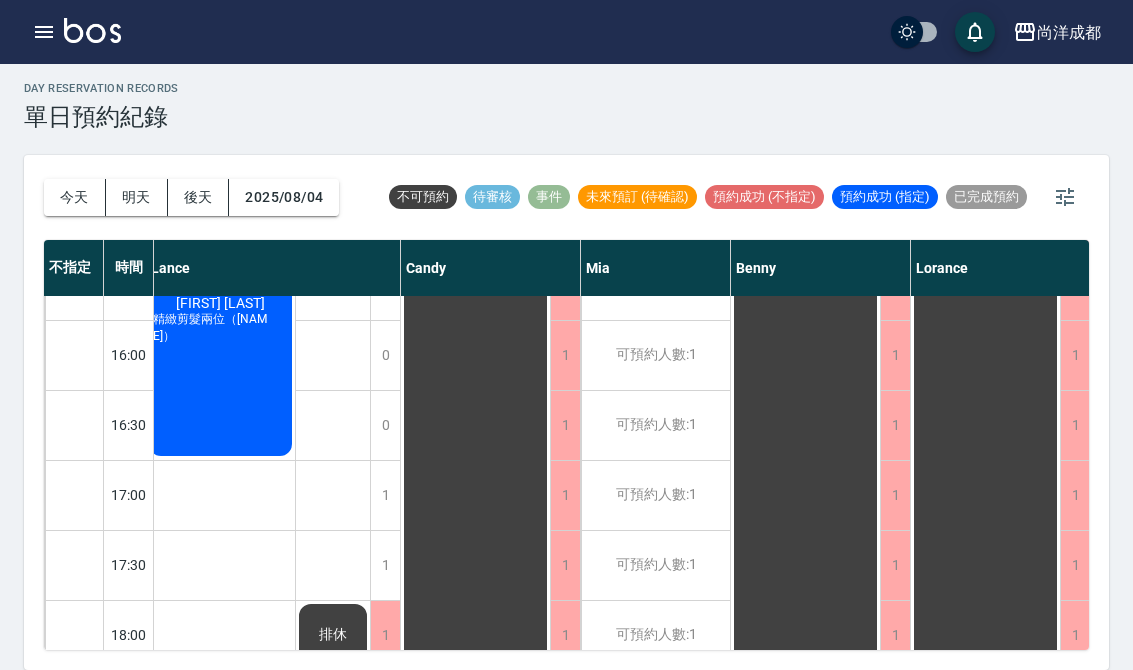 click on "2025/08/04" at bounding box center [284, 197] 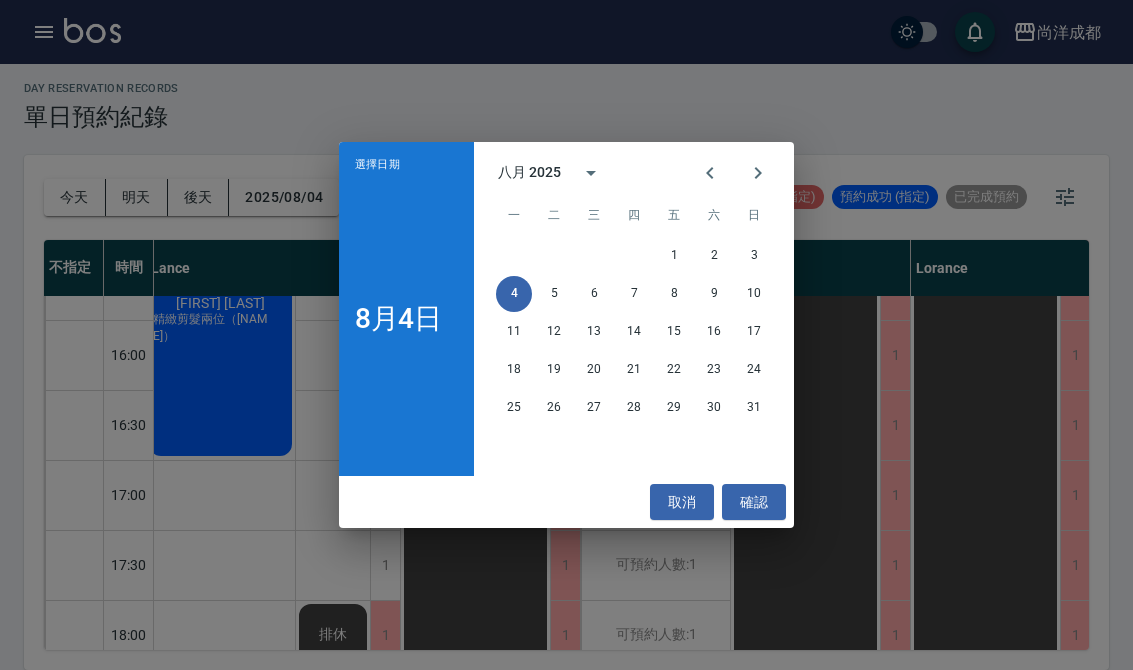 click on "6" at bounding box center [594, 294] 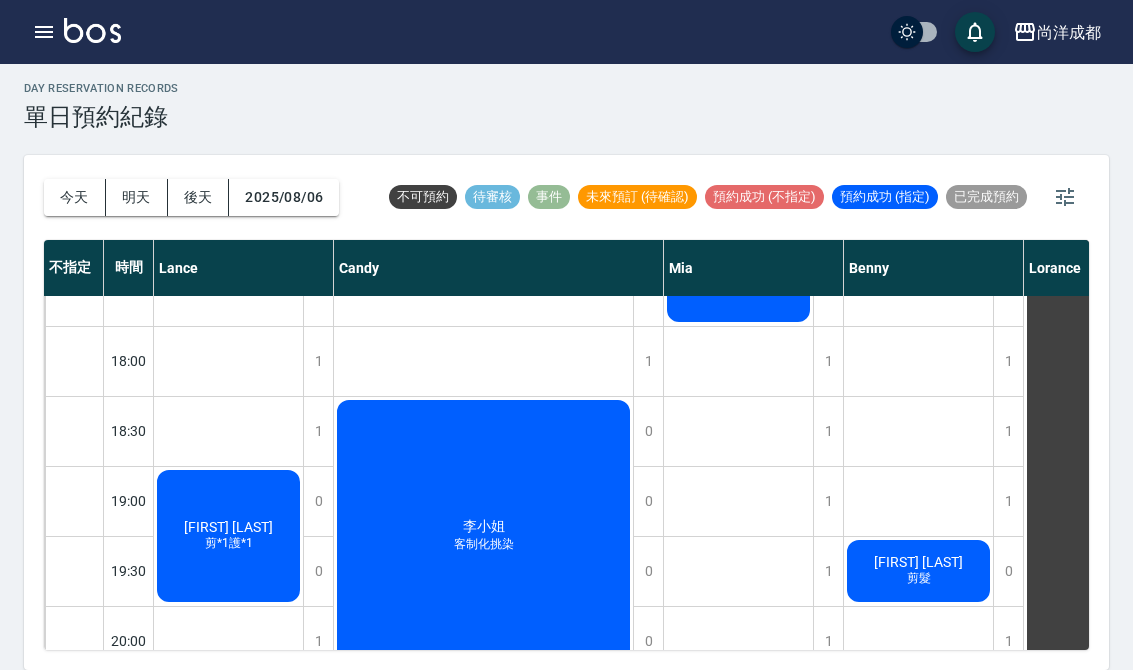 scroll, scrollTop: 1086, scrollLeft: 0, axis: vertical 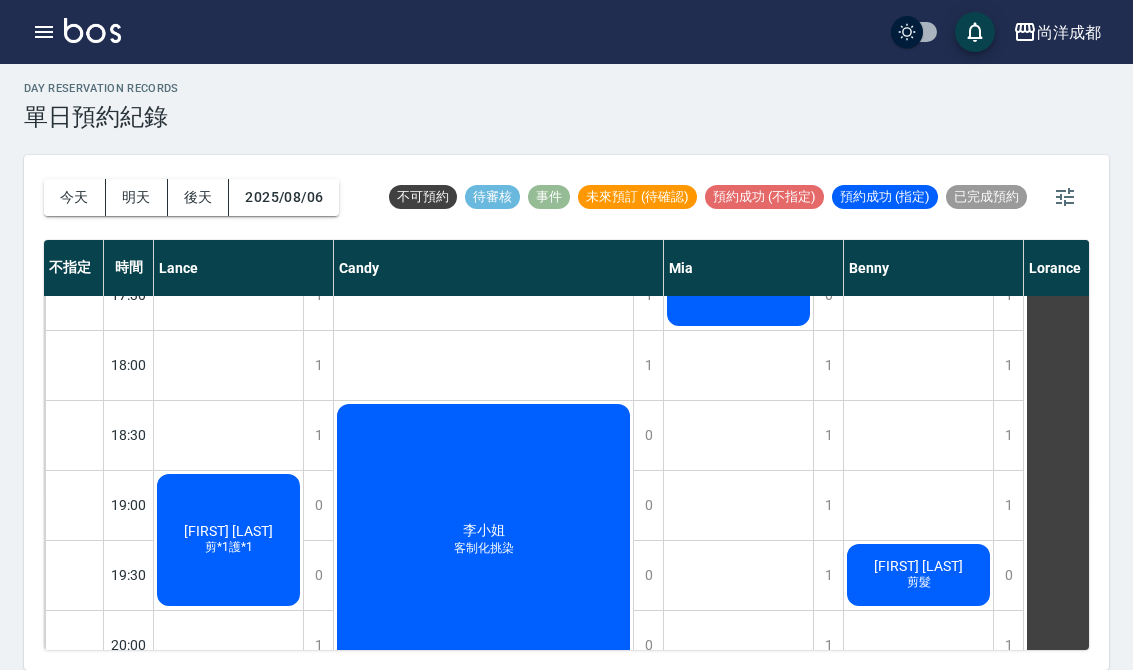 click on "今天" at bounding box center [75, 197] 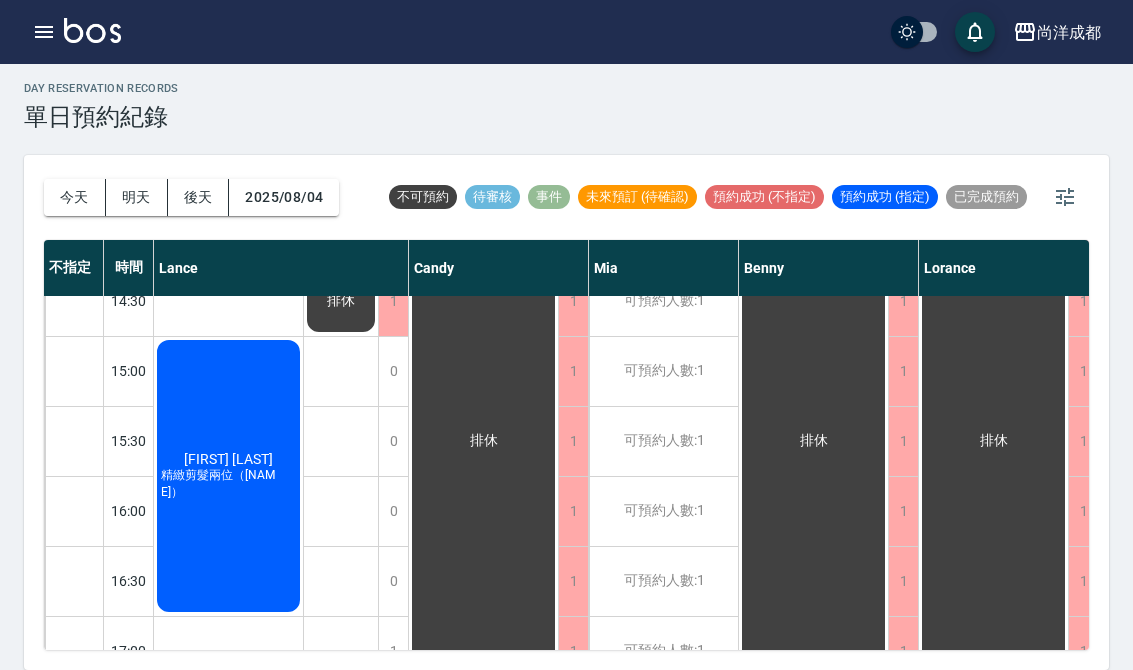 scroll, scrollTop: 645, scrollLeft: 0, axis: vertical 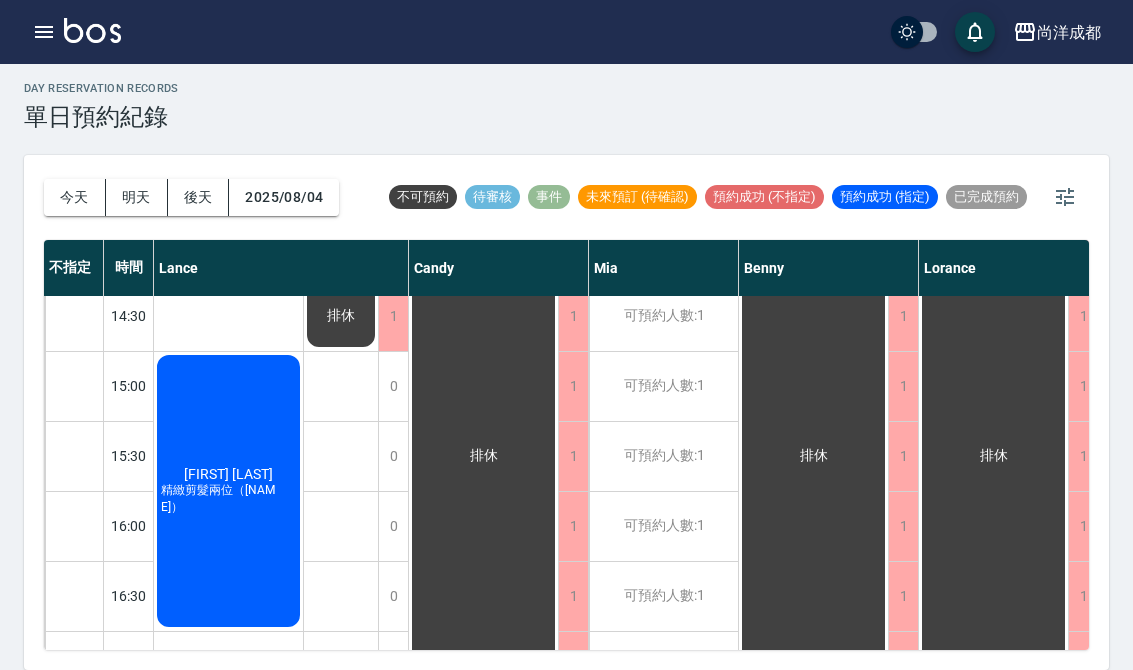 click on "精緻剪髮兩位（[NAME]）" at bounding box center [229, 8] 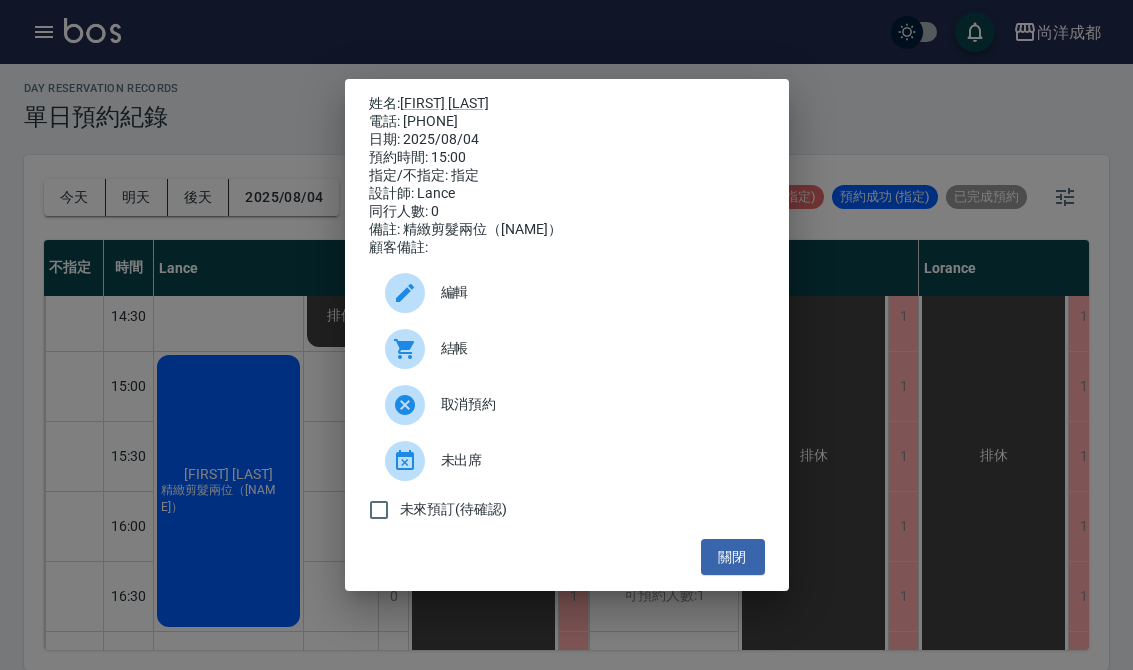 click on "姓名: [FIRST] [LAST] 電話: [PHONE] 日期: [DATE] 預約時間: [TIME] 指定/不指定: 指定 設計師: Lance 同行人數: 0 備註: 精緻剪髮兩位（[NAME]） 編輯 結帳 取消預約 未出席 未來預訂(待確認) 關閉" at bounding box center [566, 335] 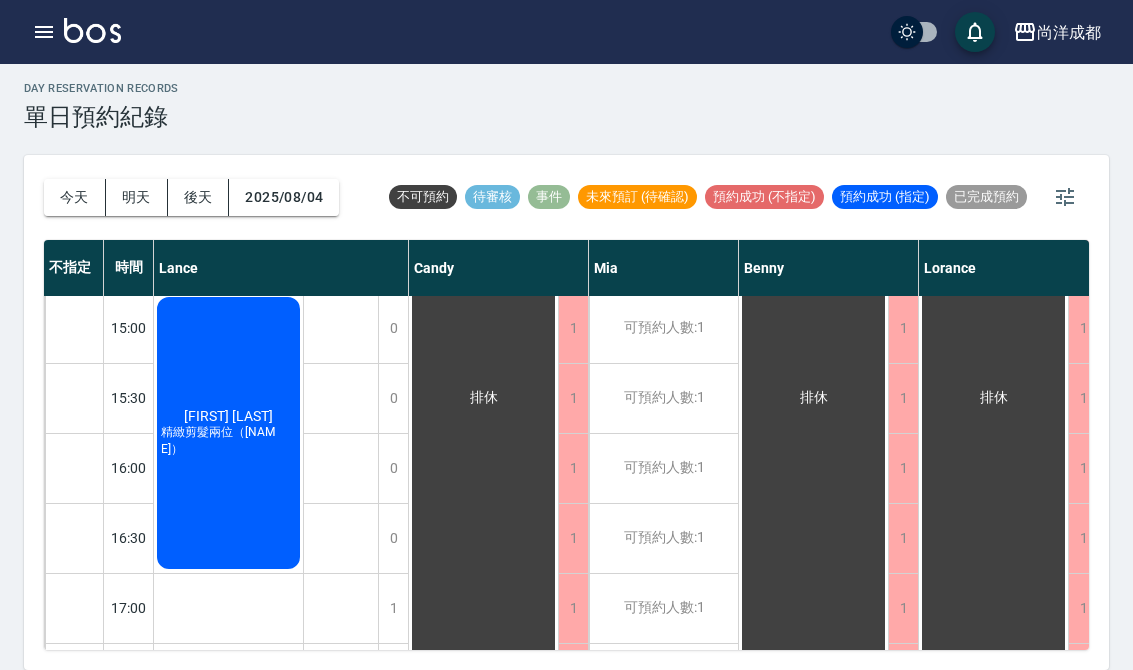 scroll, scrollTop: 703, scrollLeft: 0, axis: vertical 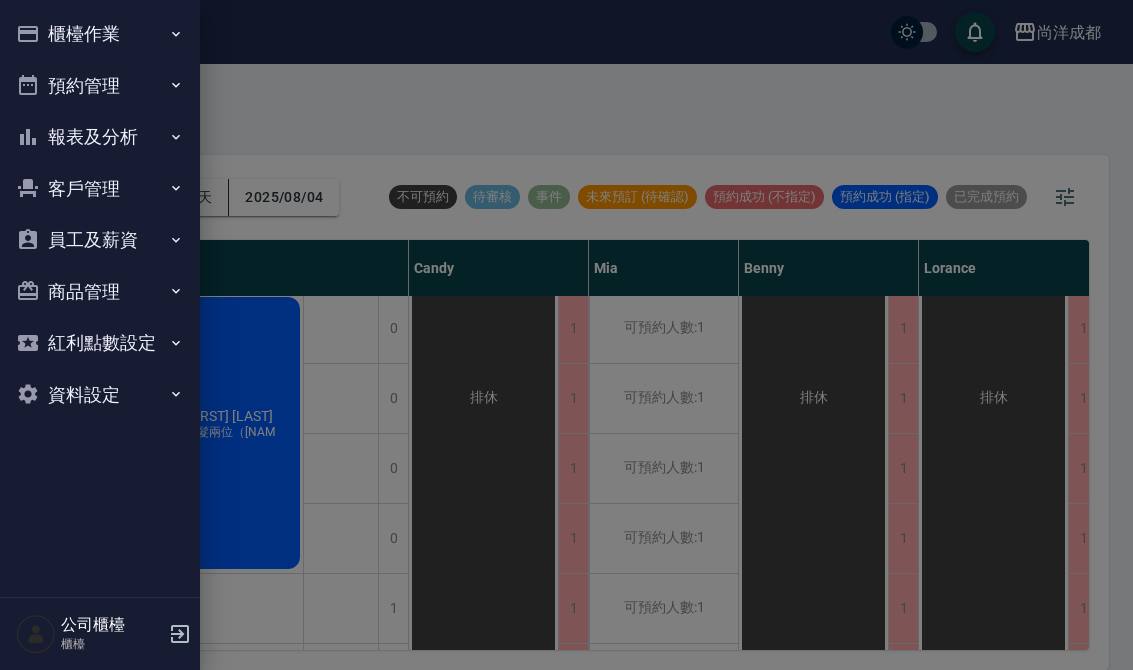 click at bounding box center [566, 335] 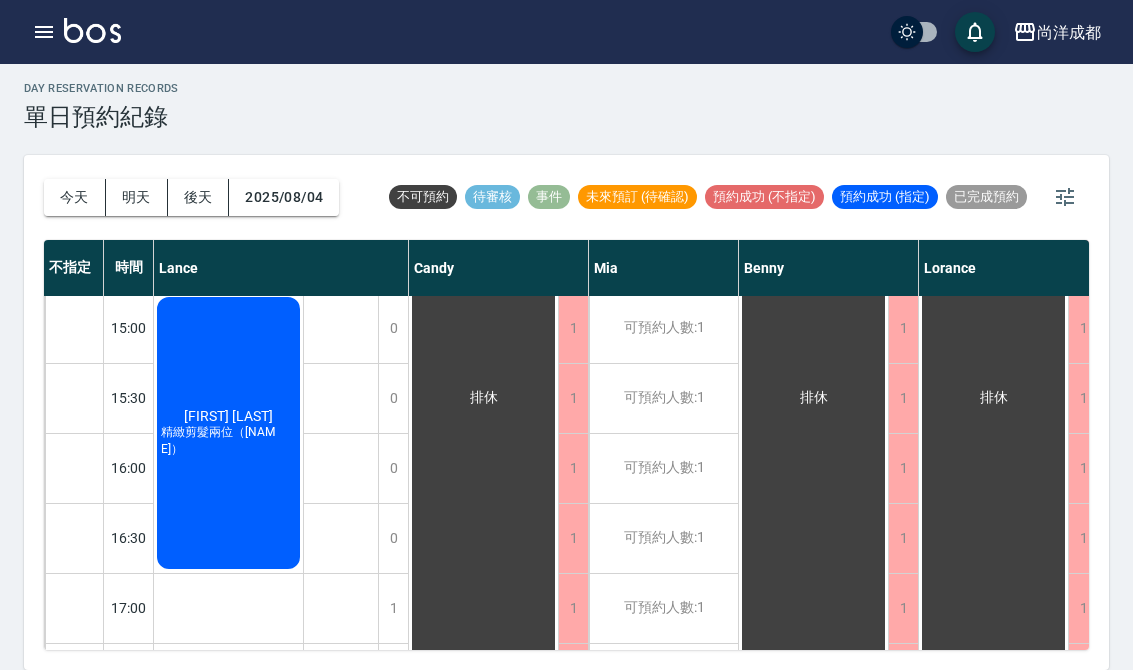 click on "[FIRST] [LAST] 精緻剪髮兩位（[NAME]）" at bounding box center (228, -57) 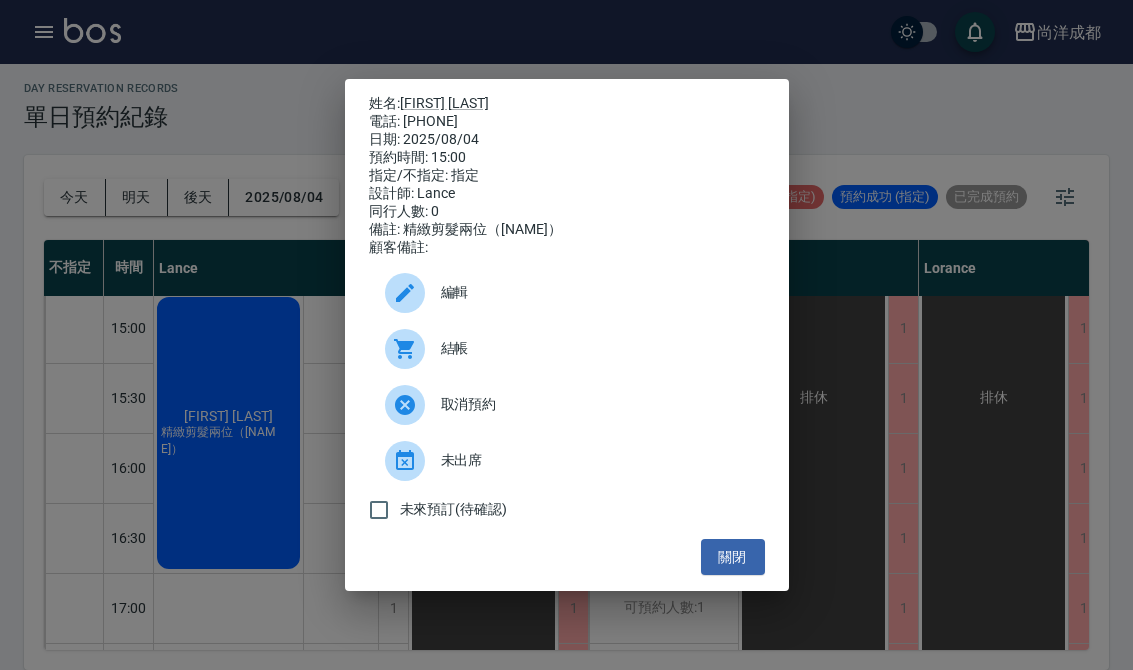 click on "[FIRST] [LAST]" at bounding box center [444, 103] 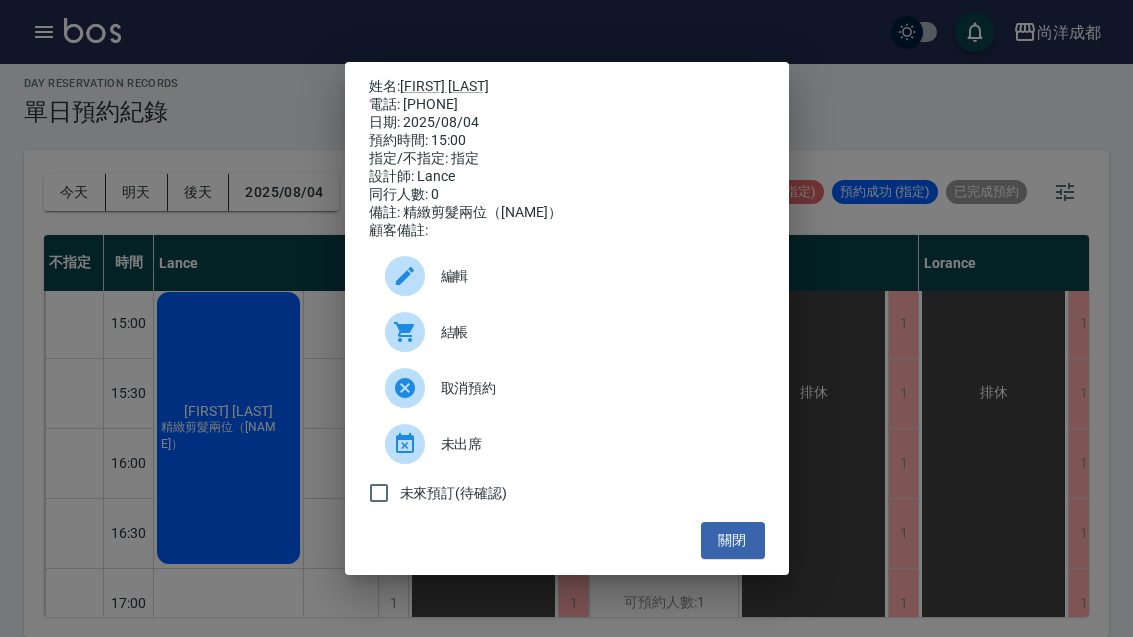 click on "關閉" at bounding box center [733, 540] 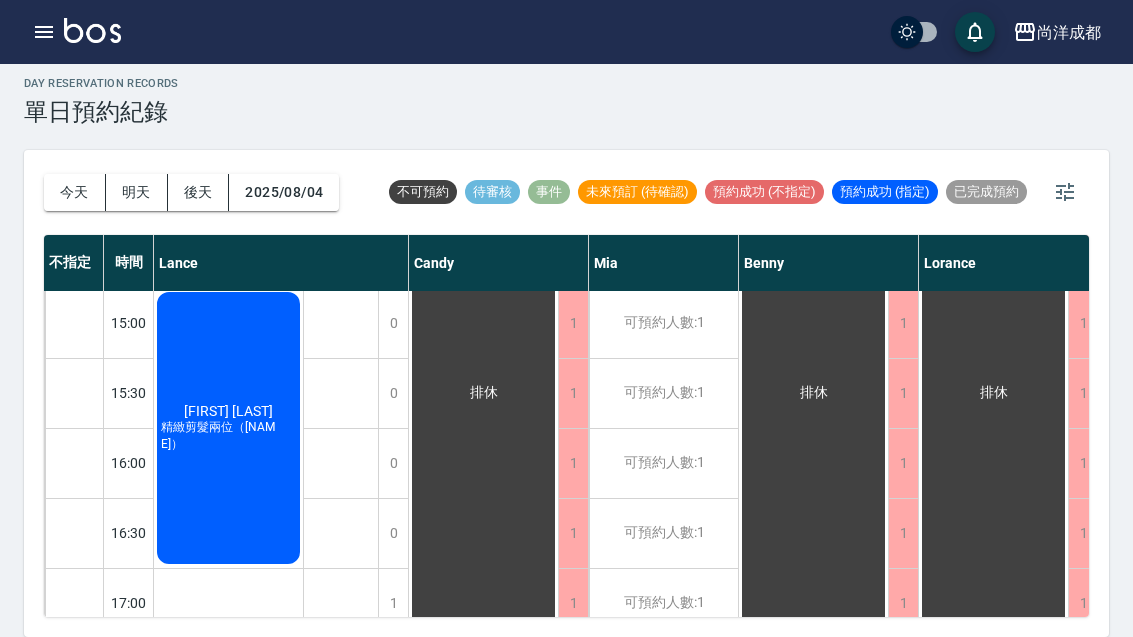 click on "尚洋成都 登出" at bounding box center [566, 32] 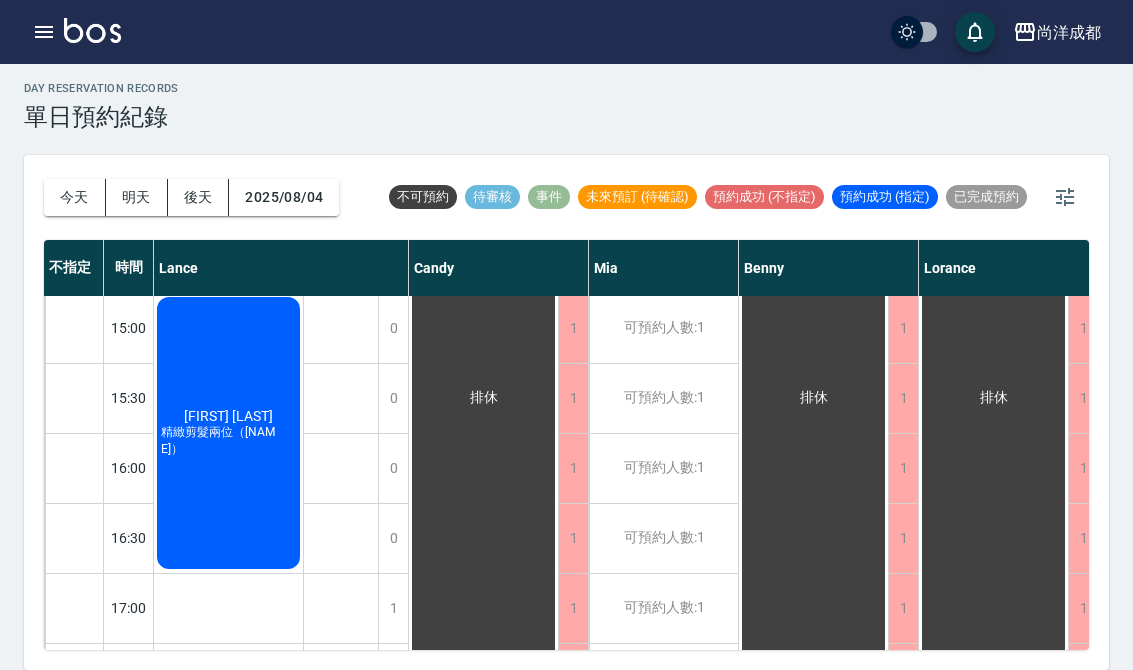 click on "2025/08/04" at bounding box center (284, 197) 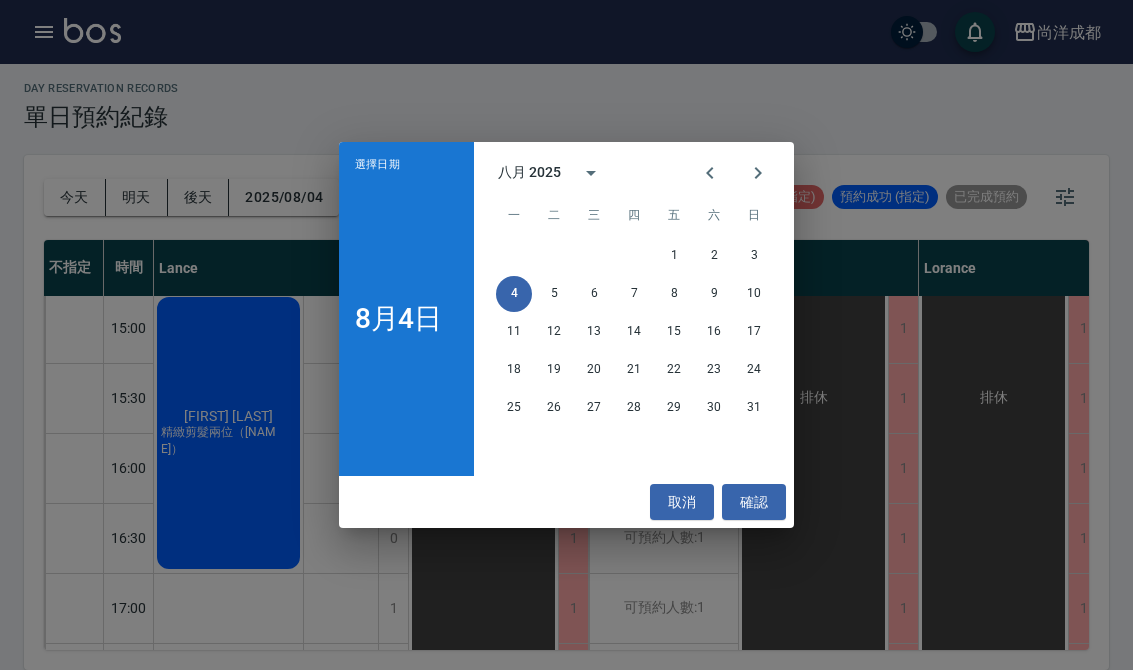 click on "14" at bounding box center [634, 332] 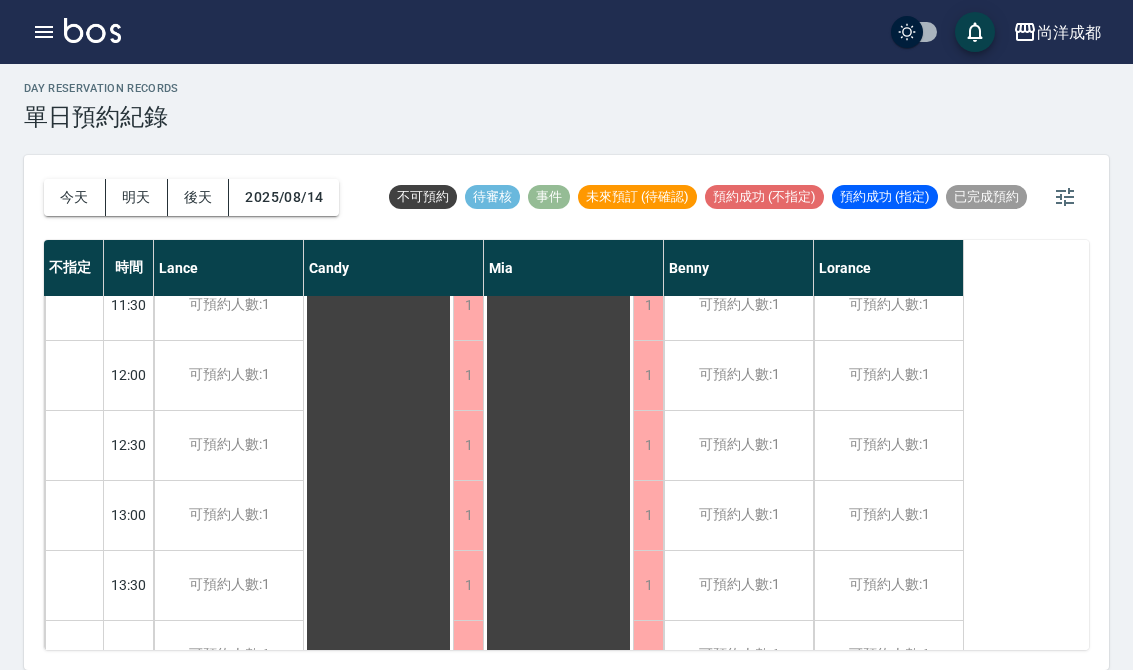 scroll, scrollTop: 241, scrollLeft: 0, axis: vertical 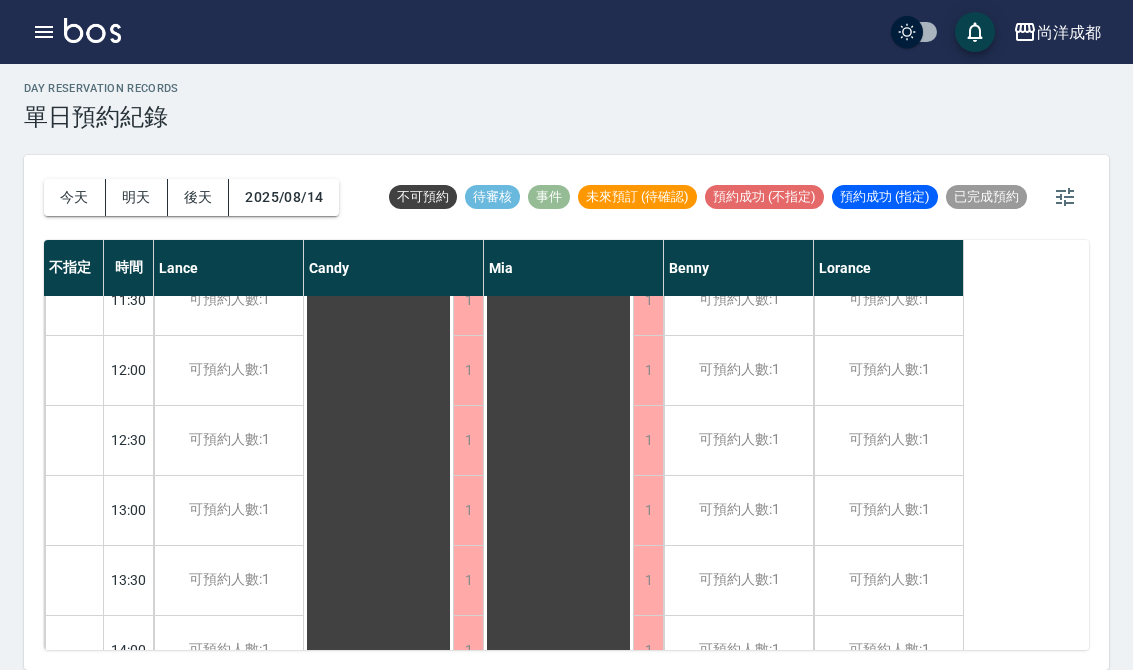 click on "2025/08/14" at bounding box center [284, 197] 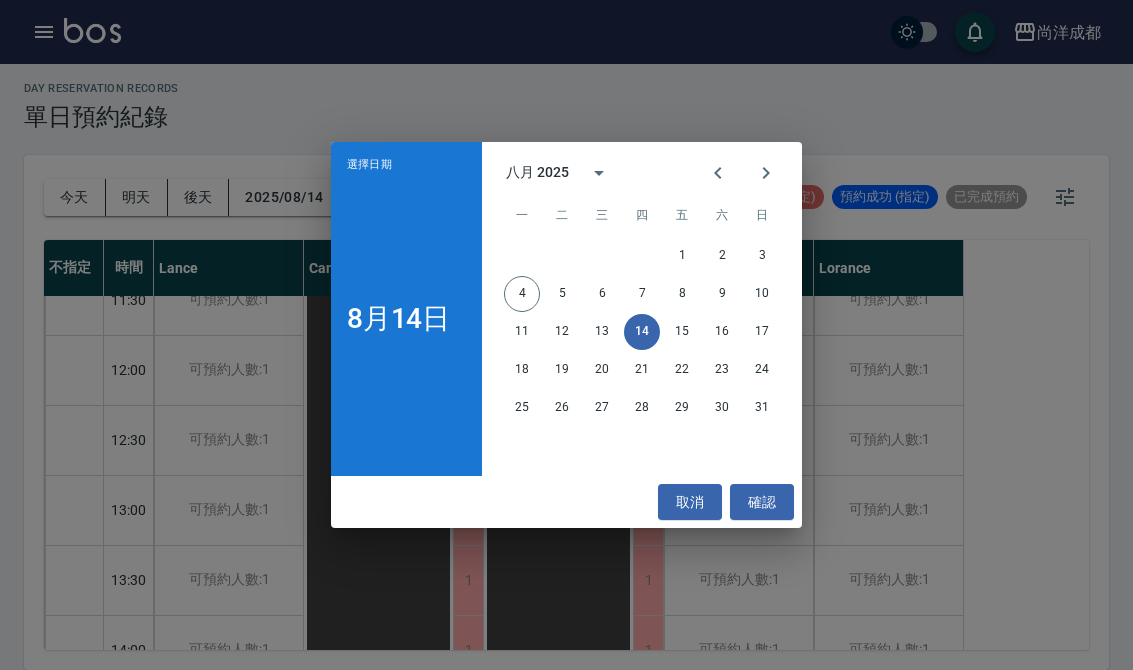 click on "取消" at bounding box center (690, 502) 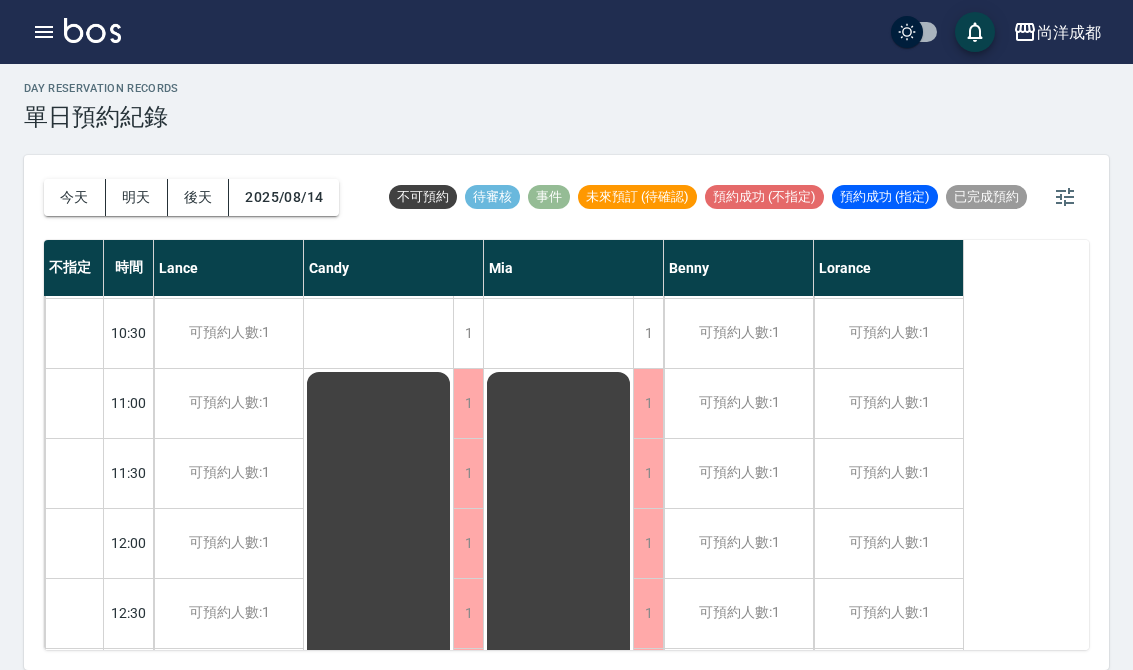 scroll, scrollTop: 66, scrollLeft: 0, axis: vertical 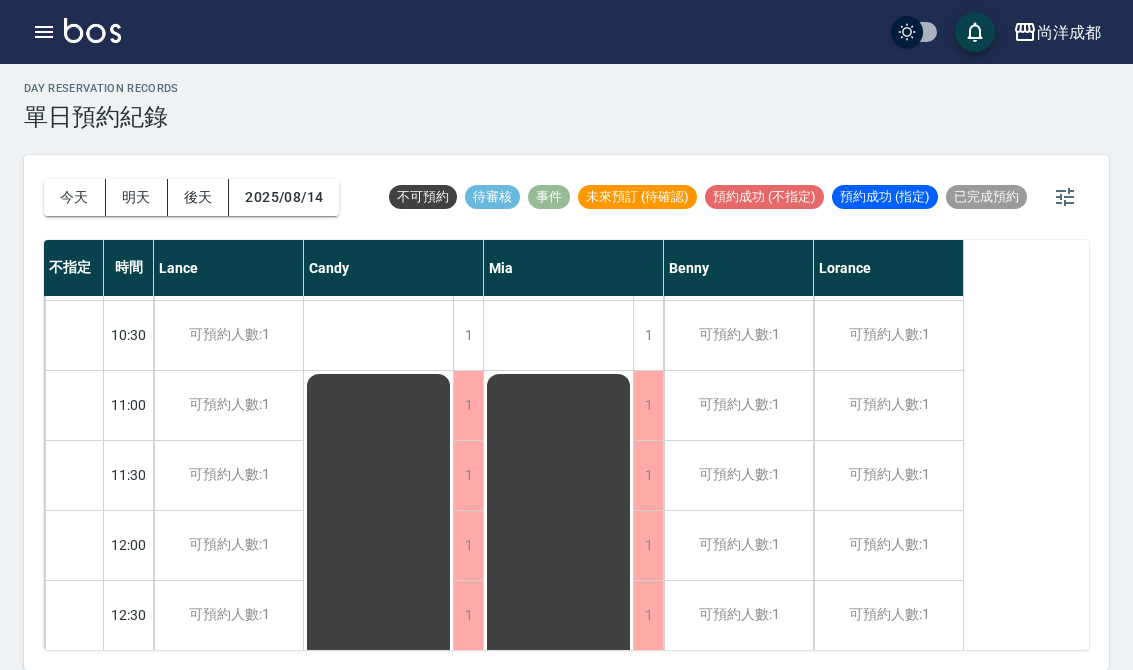 click on "2025/08/14" at bounding box center (284, 197) 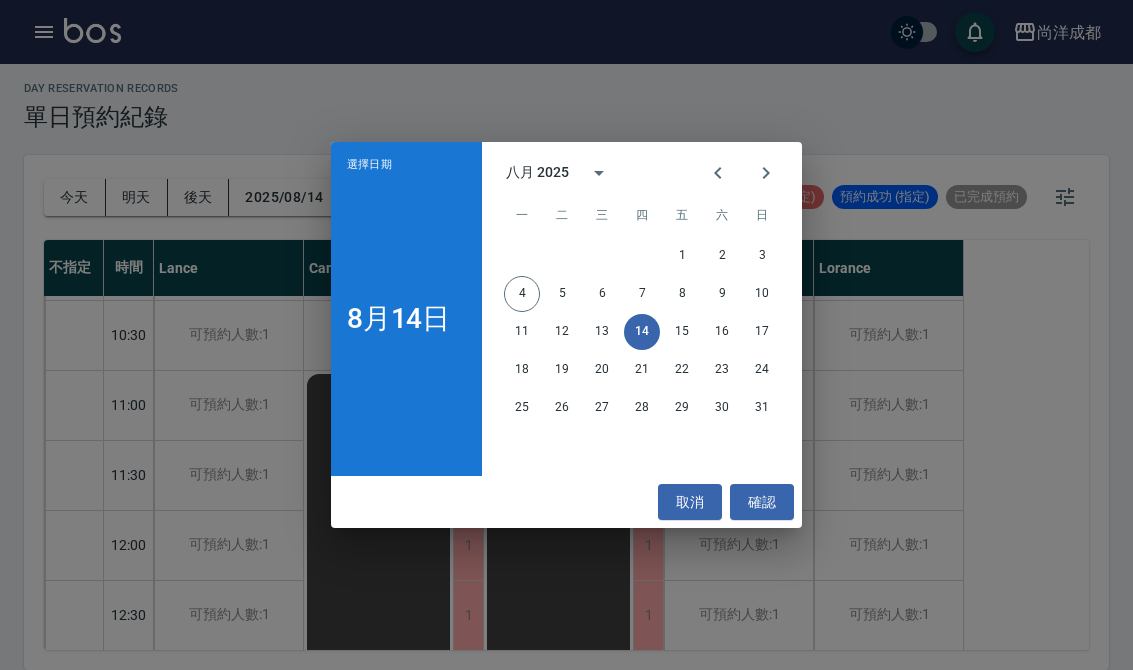 click on "22" at bounding box center [682, 370] 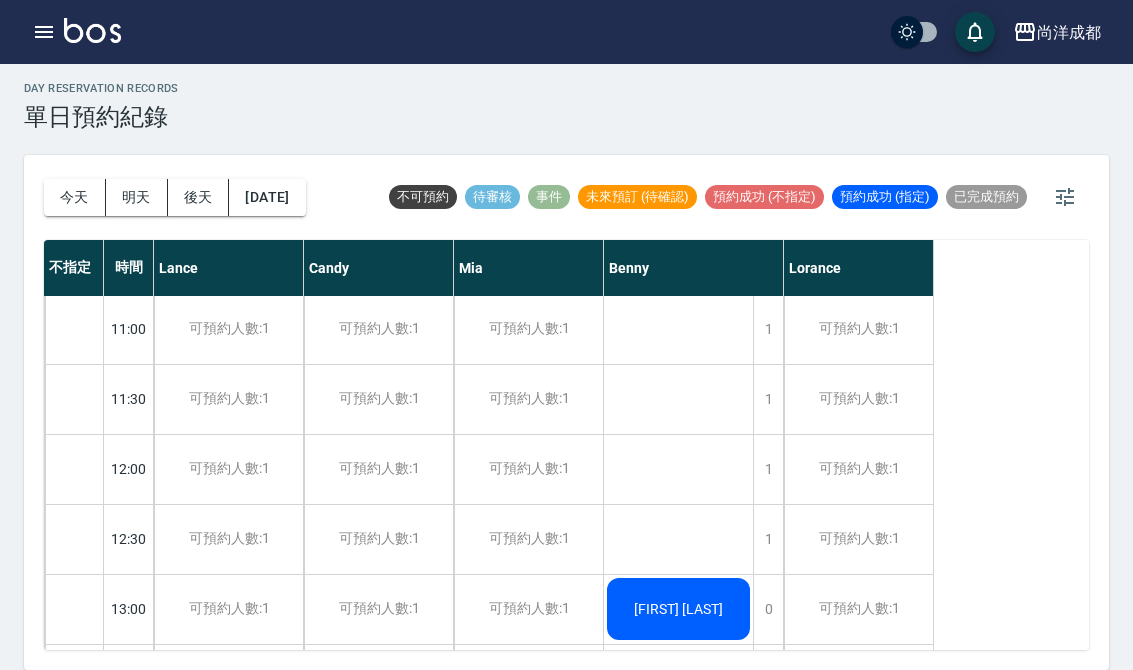 scroll, scrollTop: 141, scrollLeft: 0, axis: vertical 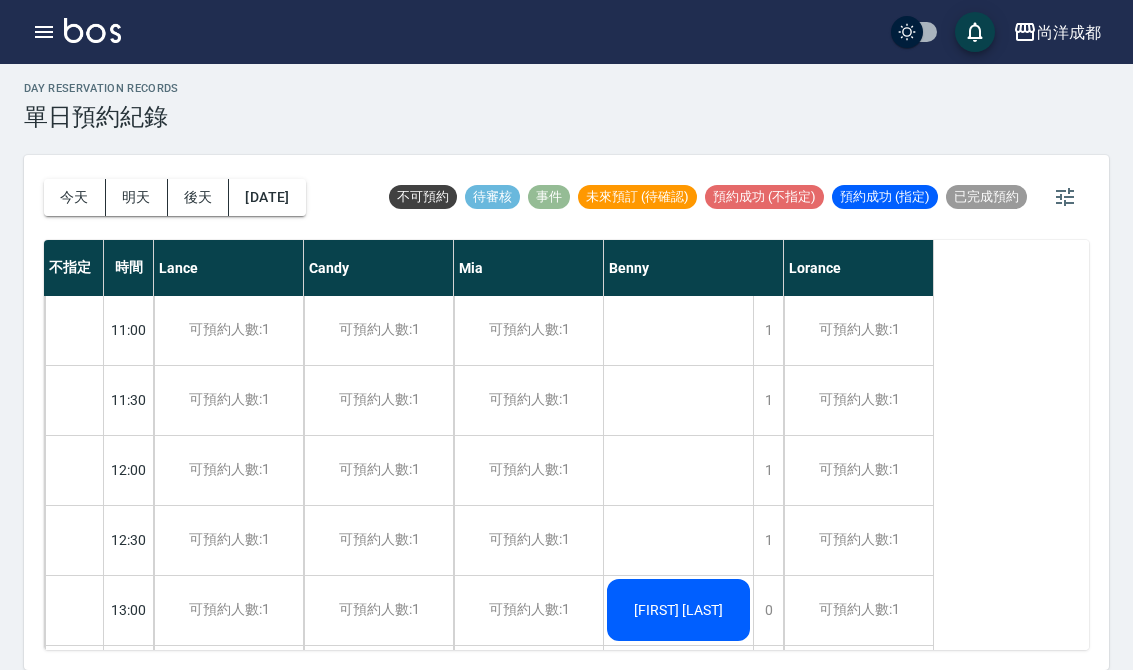 click on "[DATE]" at bounding box center (267, 197) 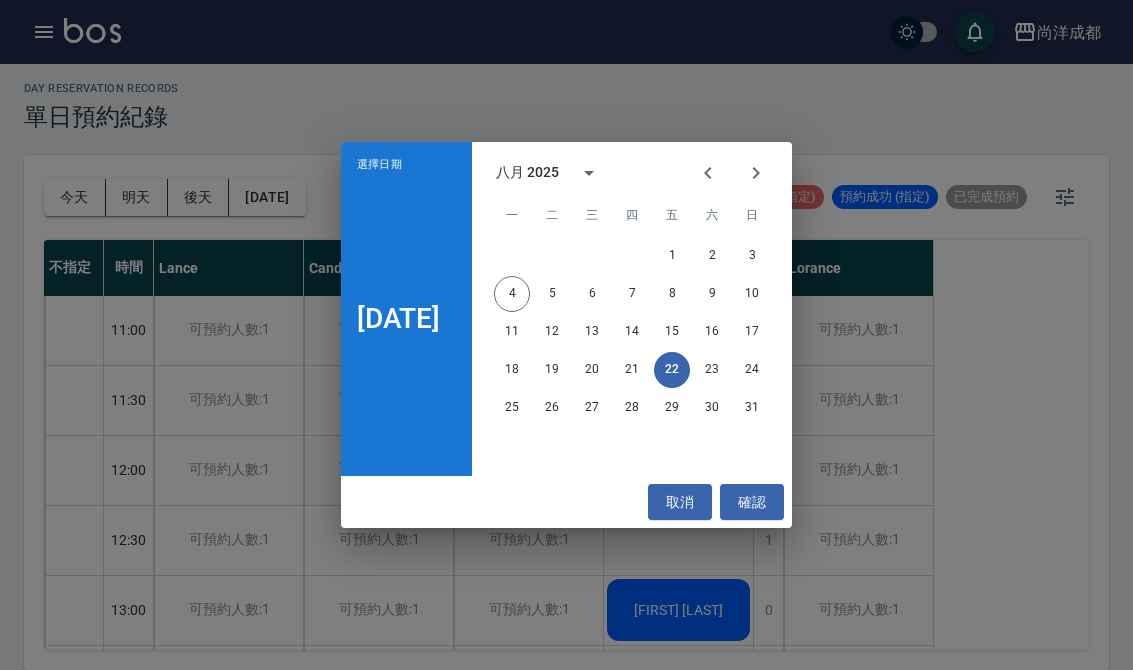 click on "15" at bounding box center (672, 332) 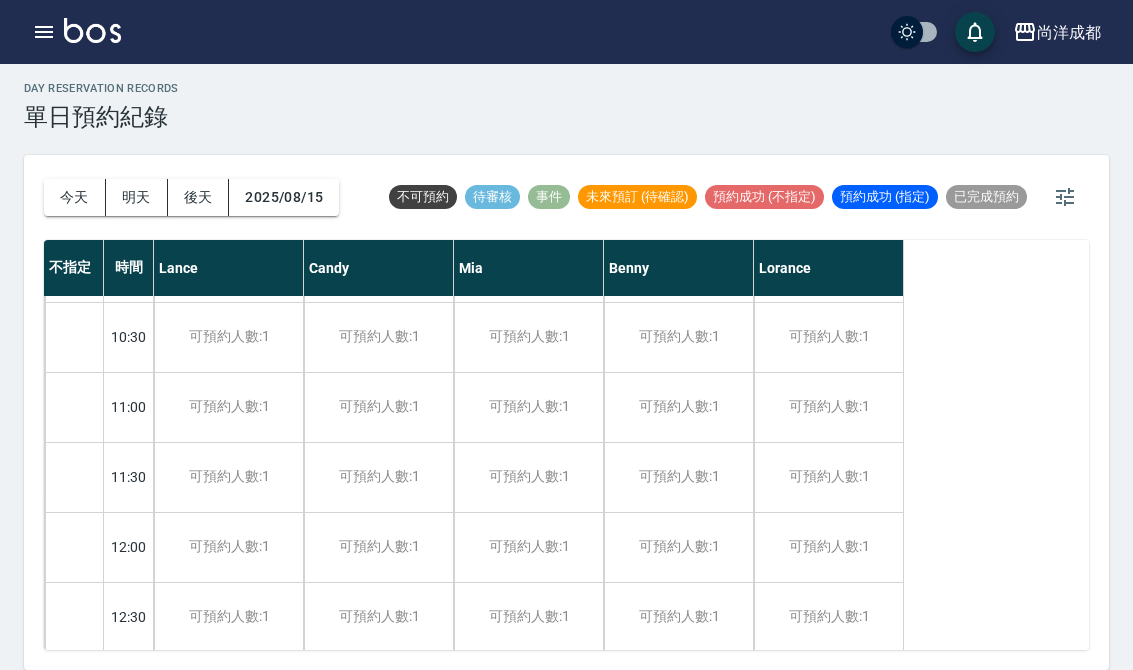 scroll, scrollTop: 63, scrollLeft: 0, axis: vertical 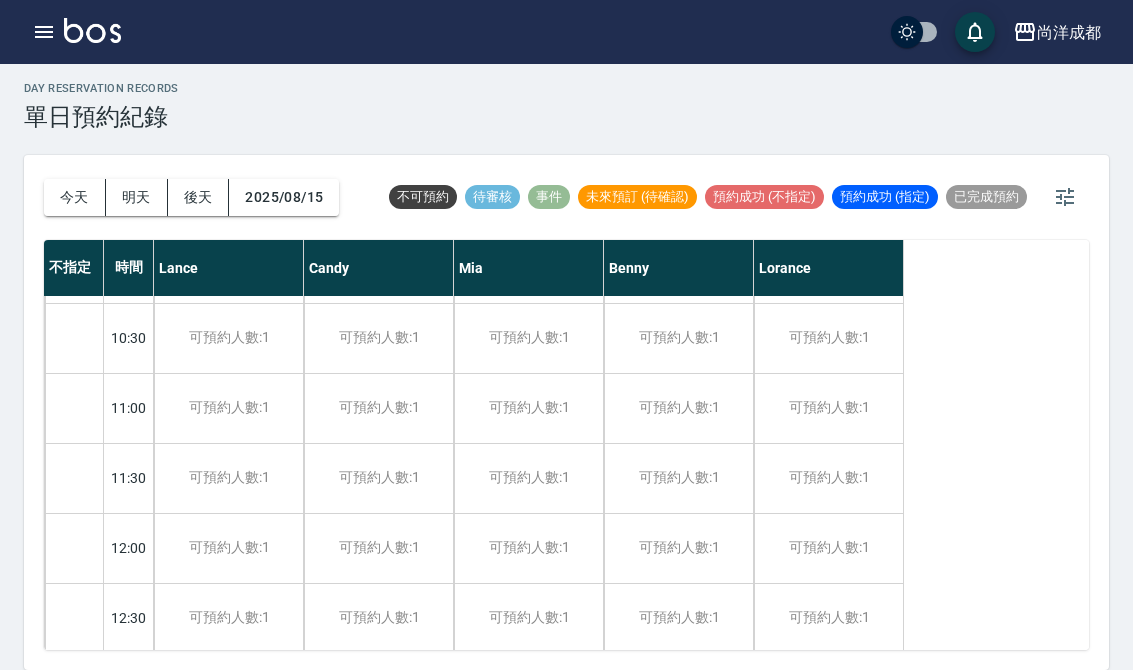 click on "可預約人數:1" at bounding box center (678, 408) 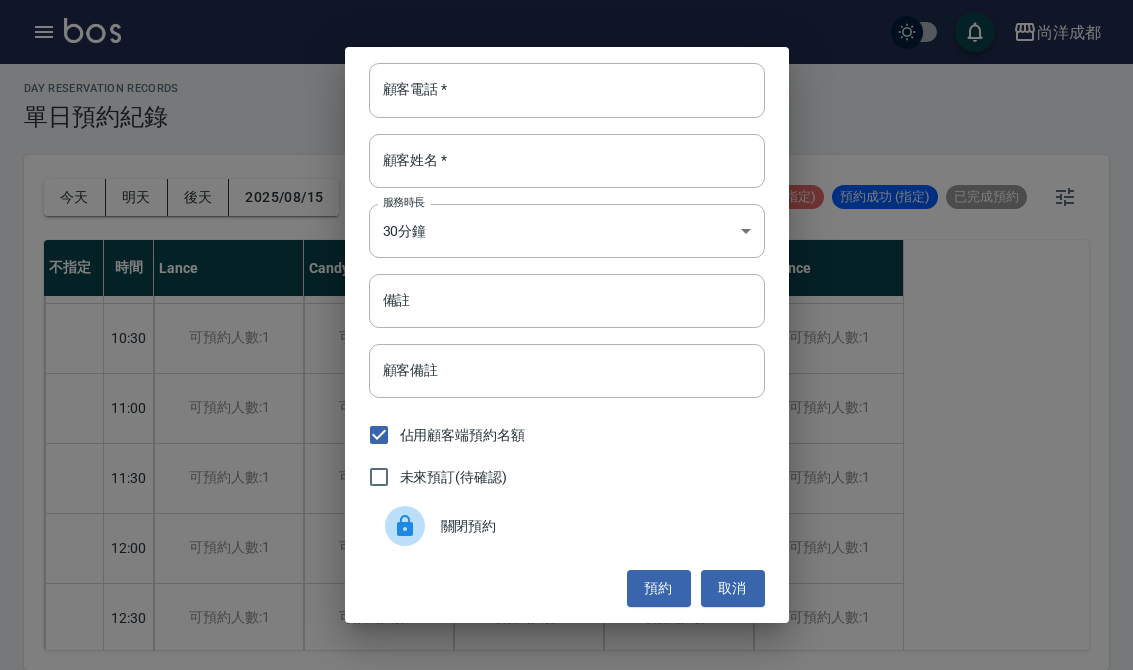 click on "顧客姓名   *" at bounding box center (567, 161) 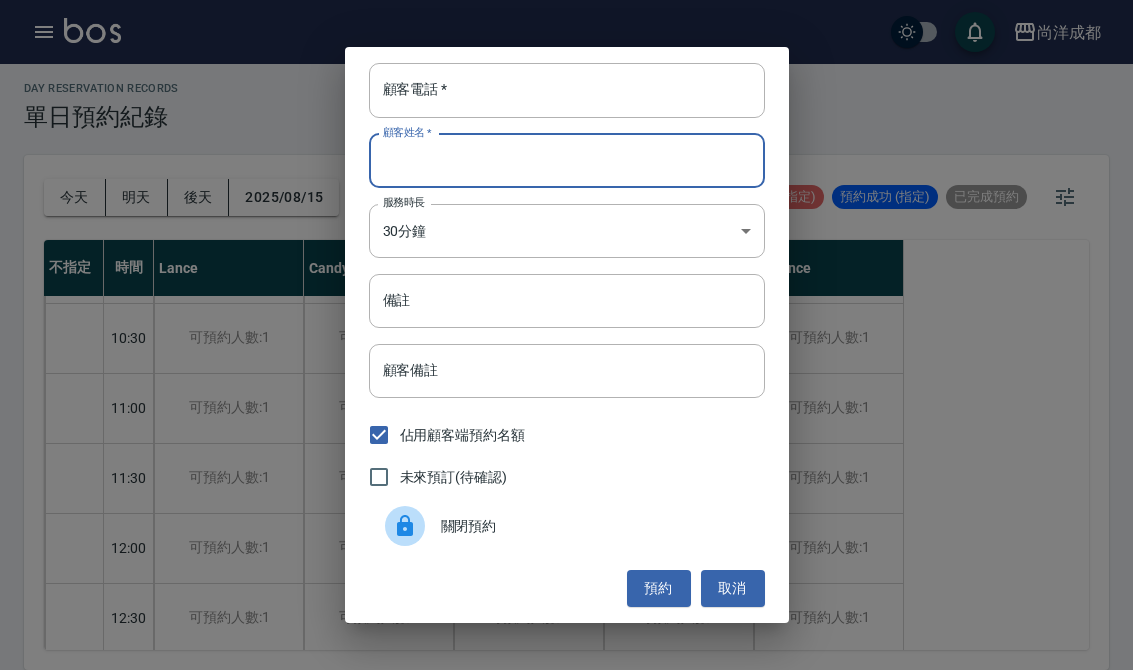 click on "顧客電話   *" at bounding box center (567, 90) 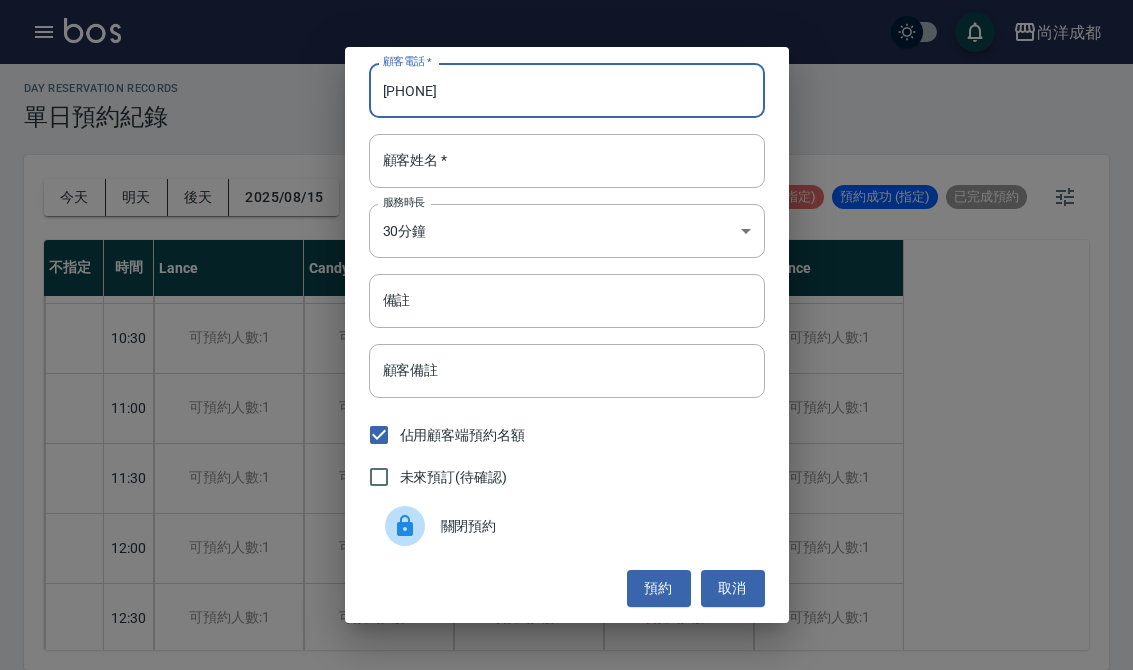 type on "[PHONE]" 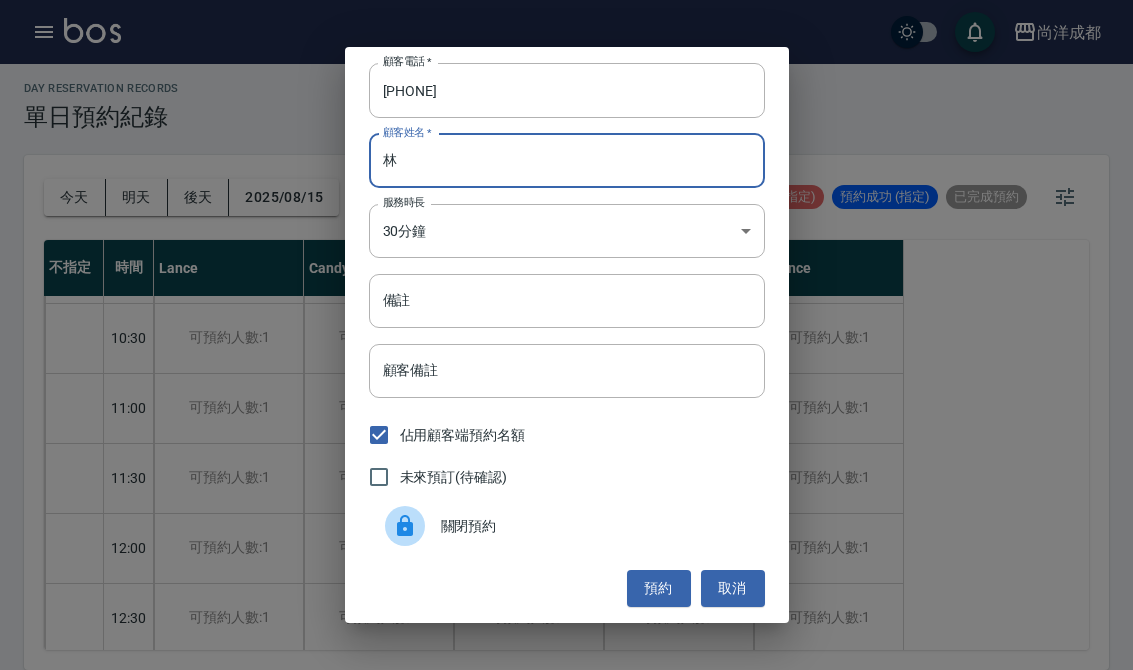 click on "林" at bounding box center (567, 161) 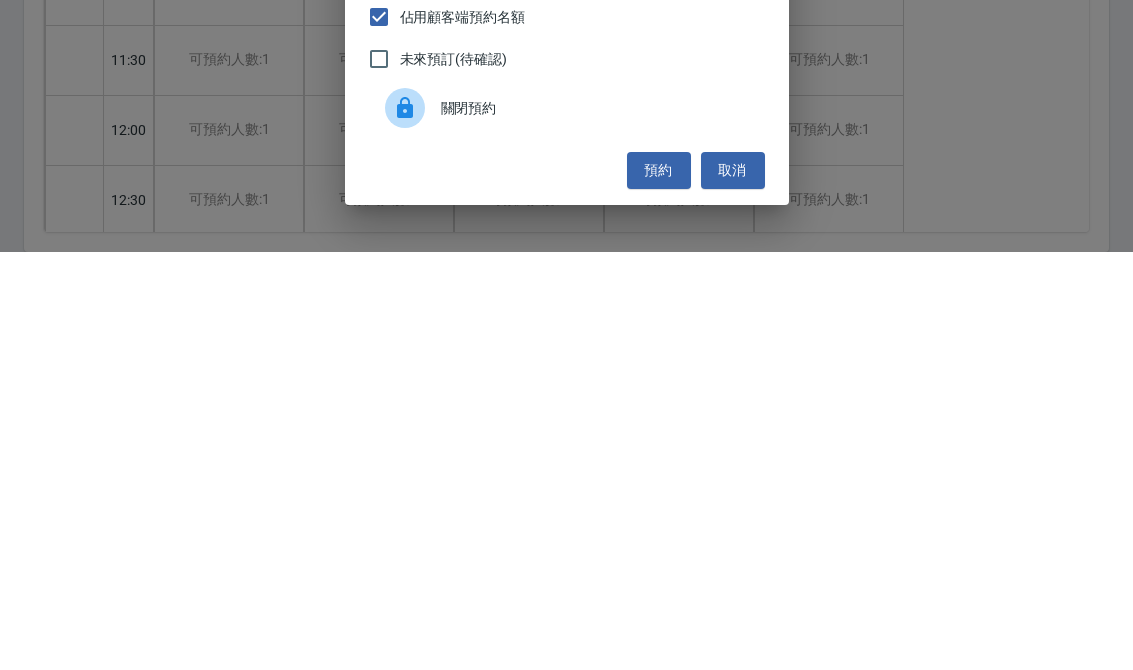 type on "林" 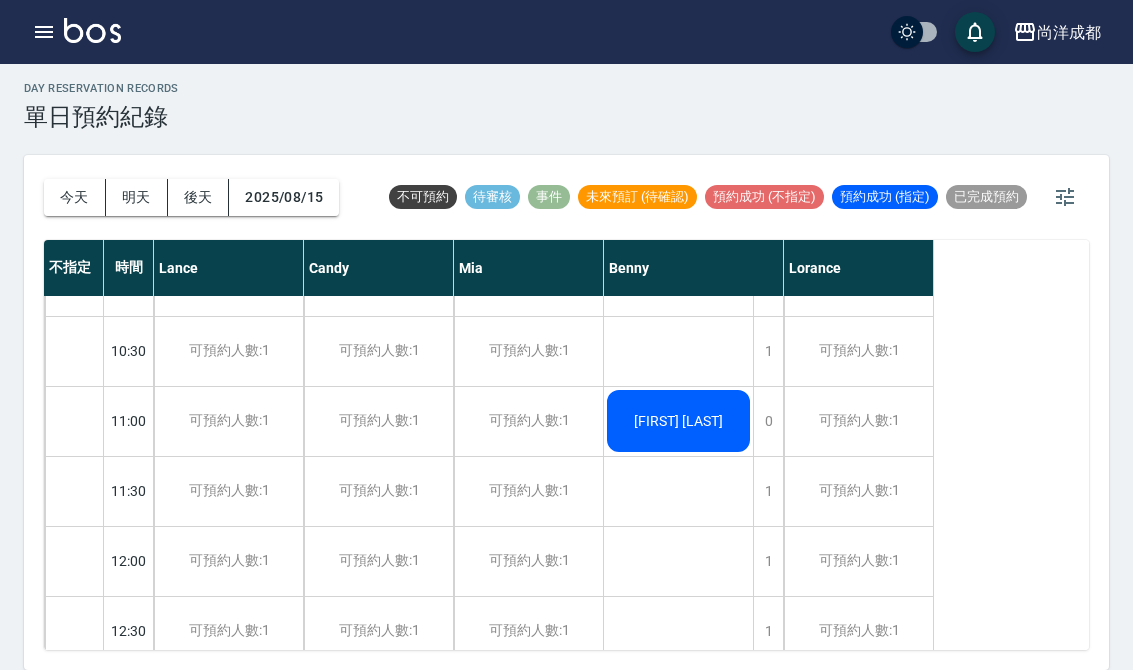 scroll, scrollTop: 53, scrollLeft: 0, axis: vertical 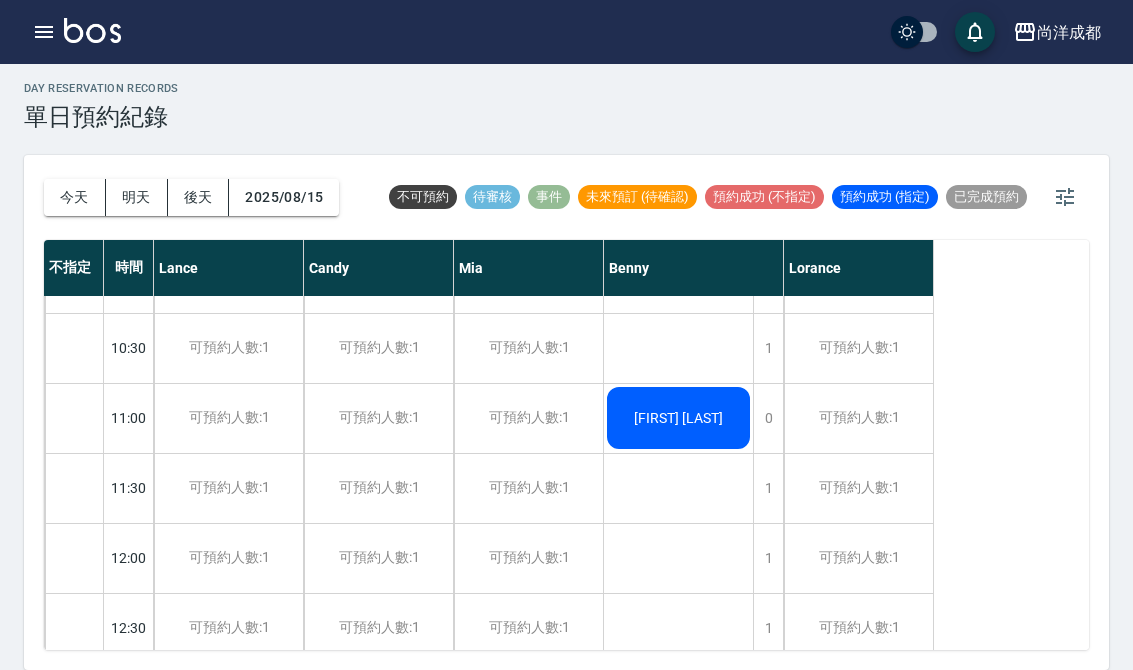 click on "[FIRST] [LAST]" at bounding box center [678, 418] 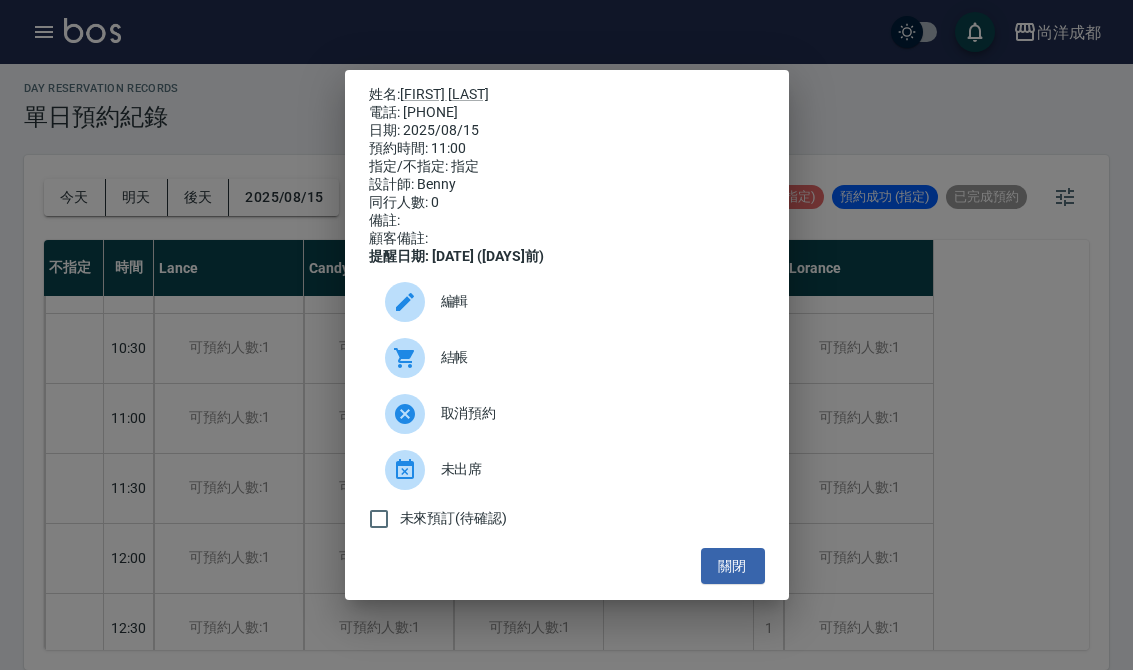 click on "編輯" at bounding box center [595, 301] 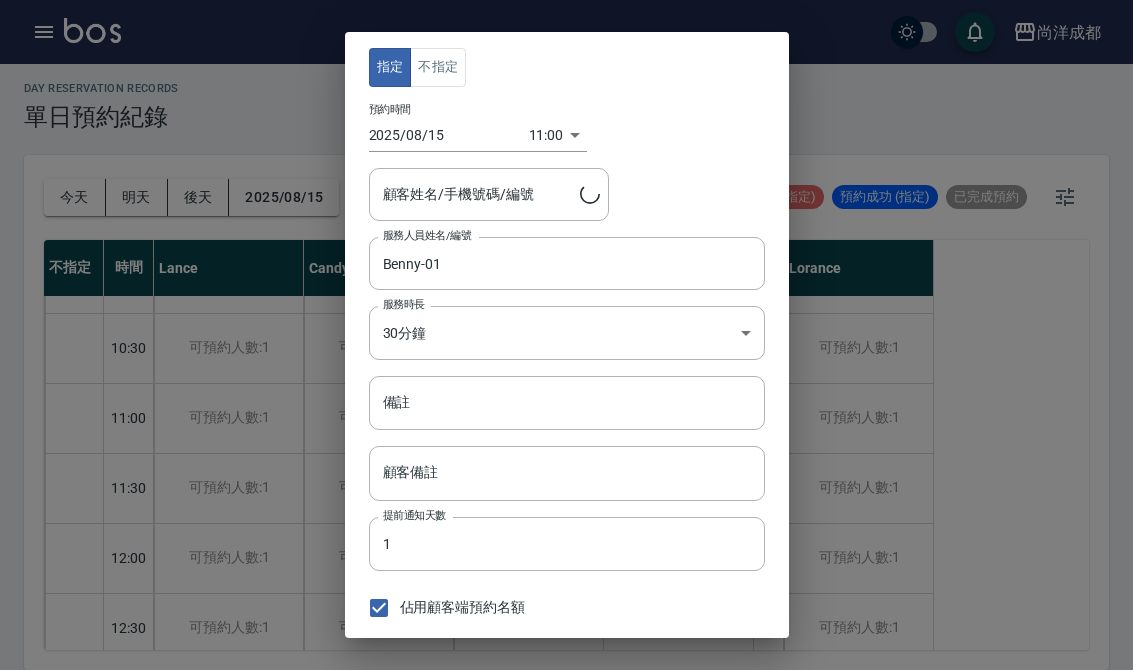 type on "[FIRST] [LAST]/[PHONE]" 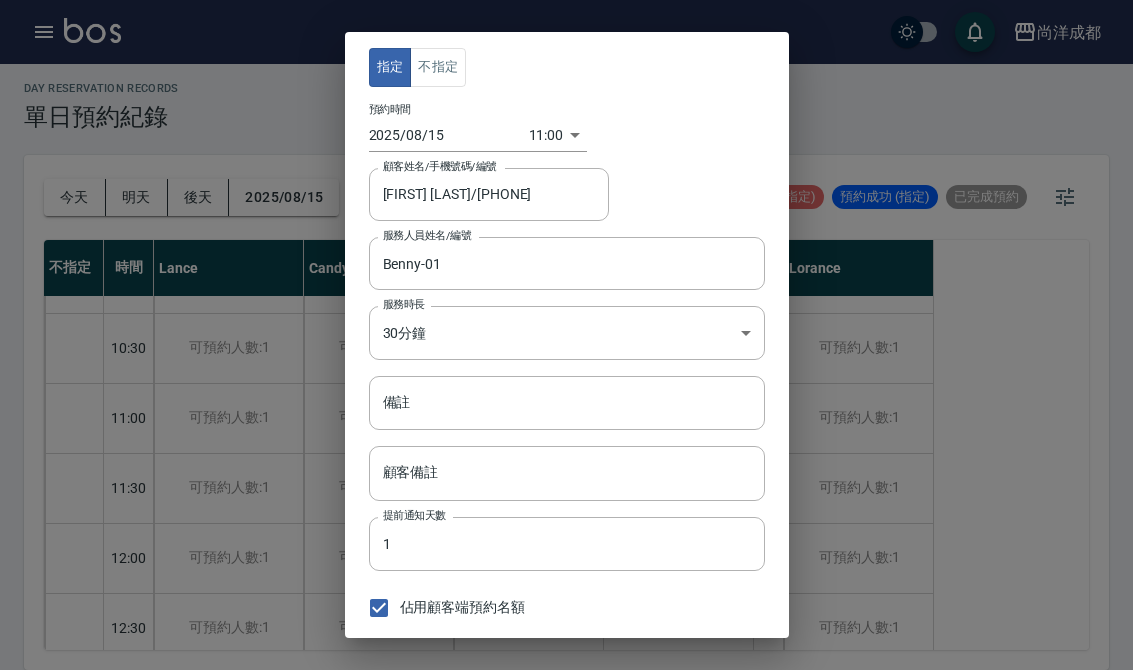 click on "備註" at bounding box center (567, 403) 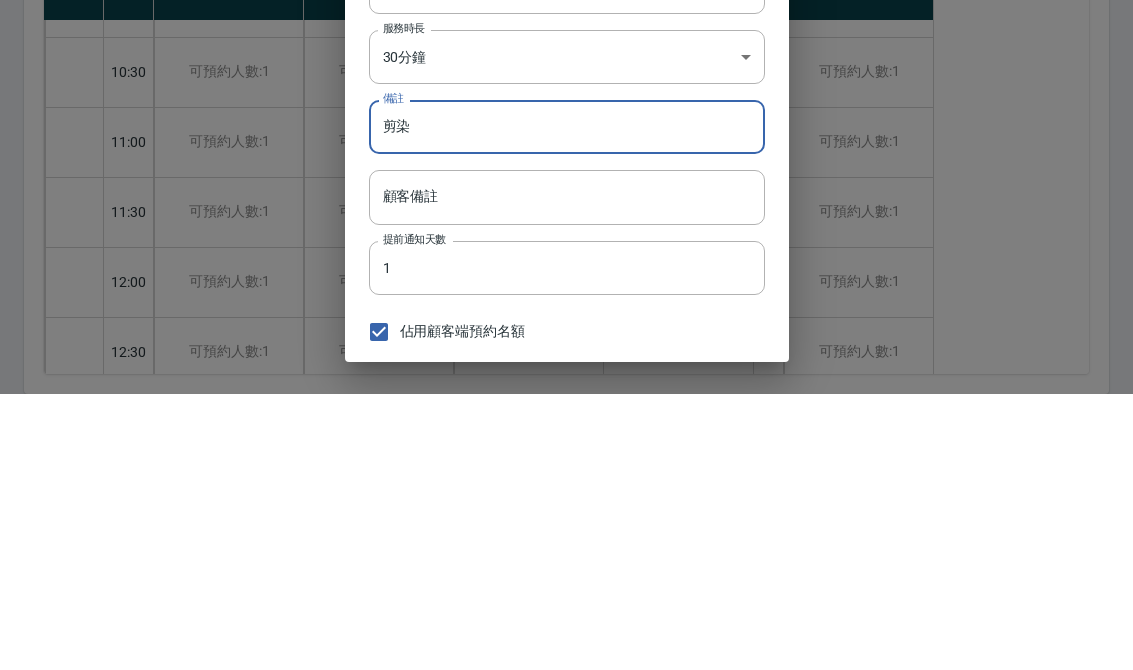 type on "剪染" 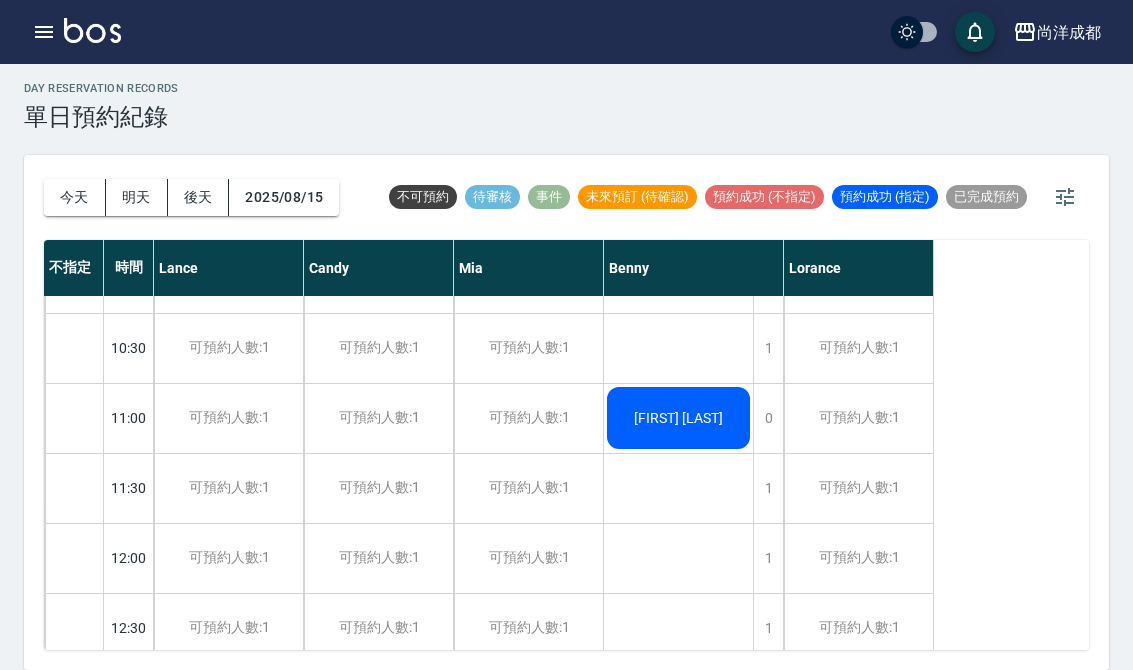 click on "[FIRST] [LAST]" at bounding box center (678, 418) 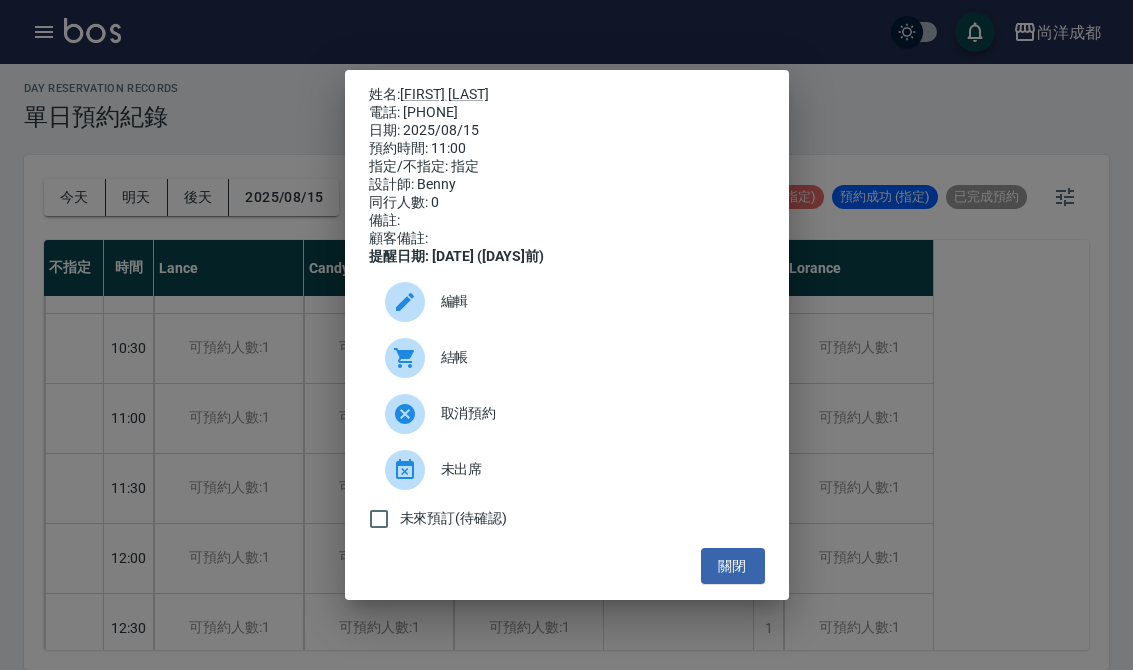 click on "編輯" at bounding box center (595, 301) 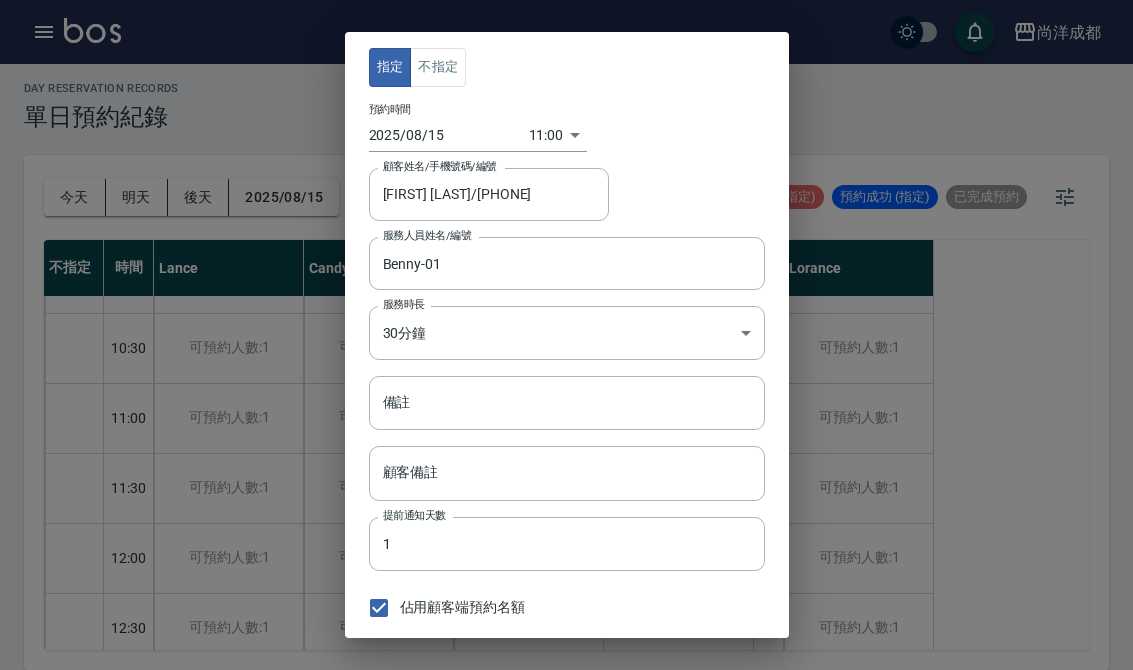 click on "備註" at bounding box center [567, 403] 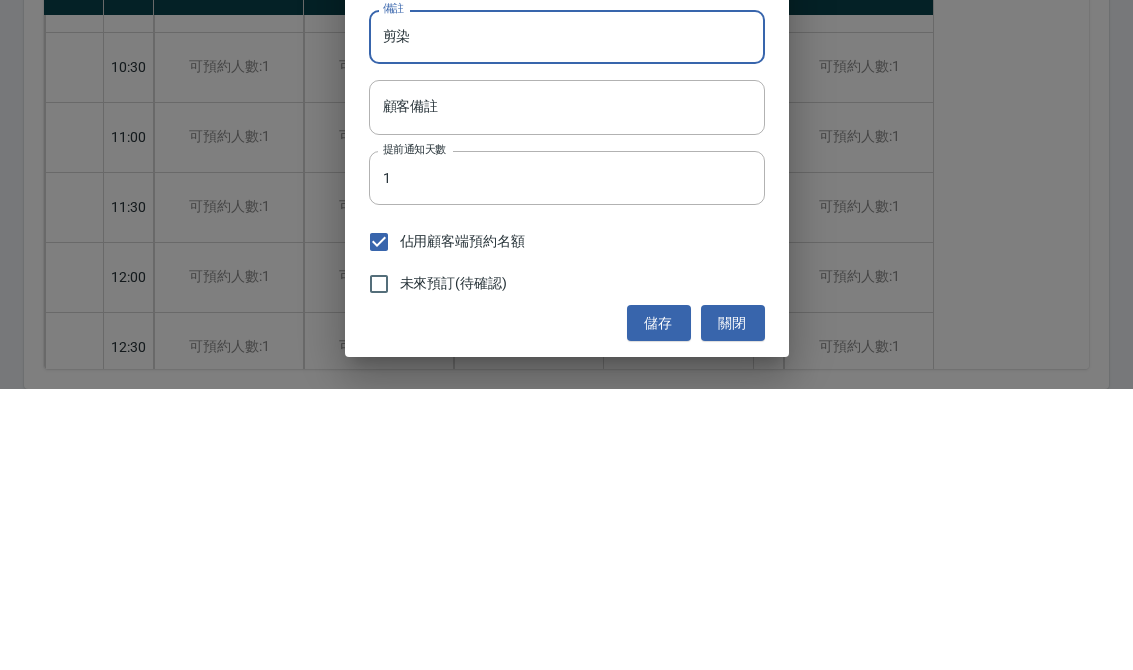 scroll, scrollTop: 84, scrollLeft: 0, axis: vertical 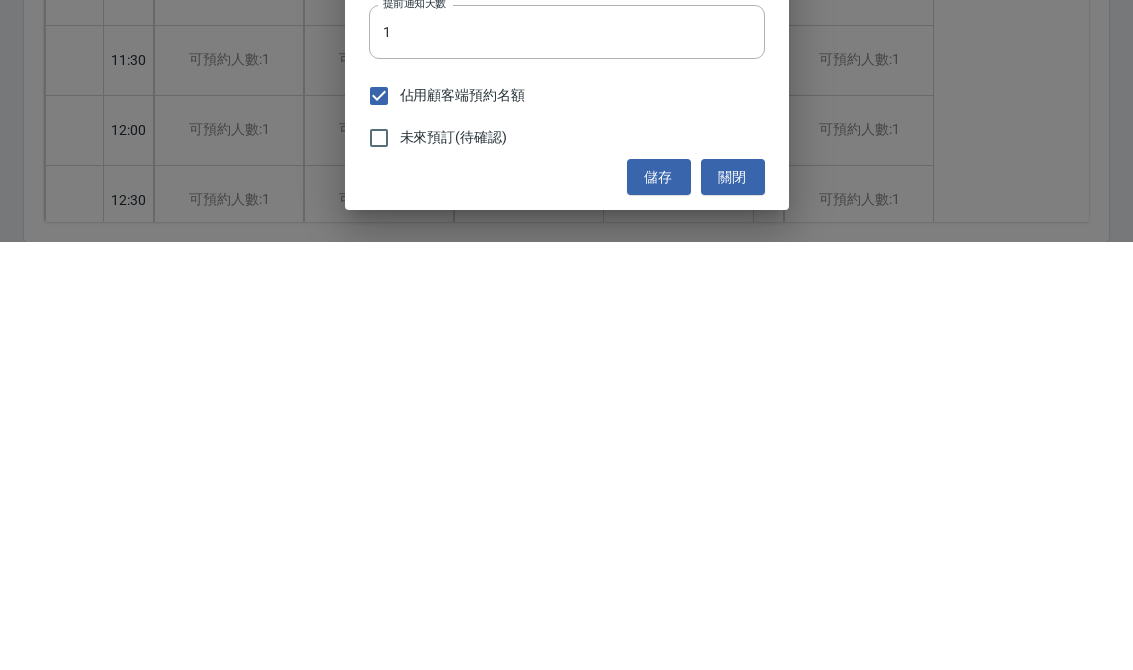 type on "剪染" 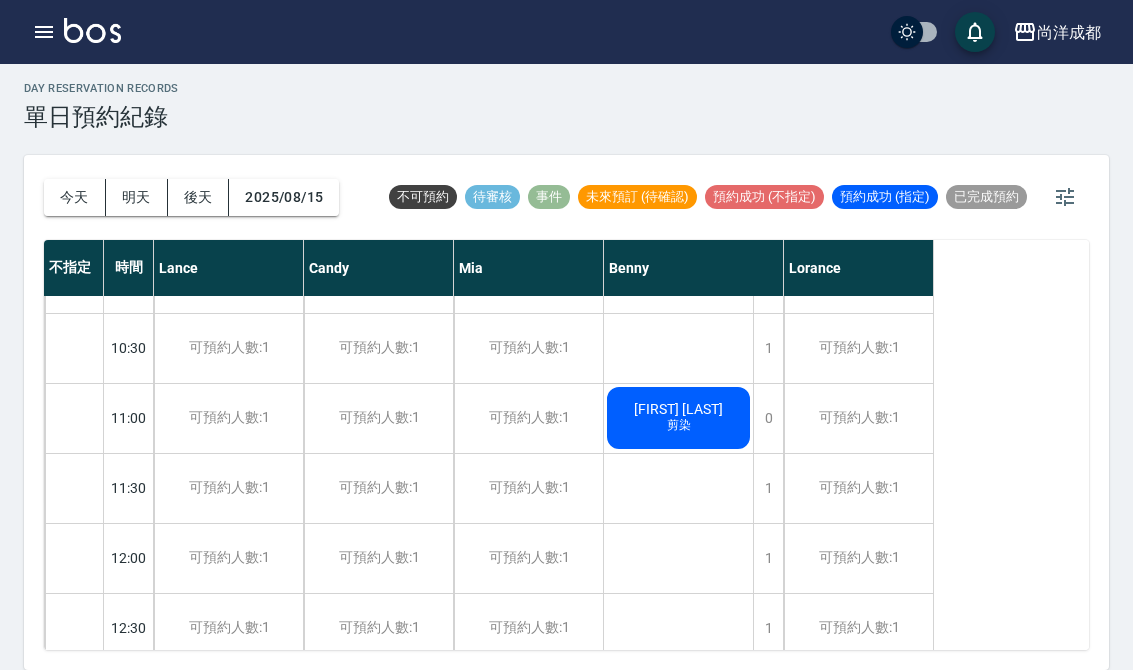 click on "今天" at bounding box center [75, 197] 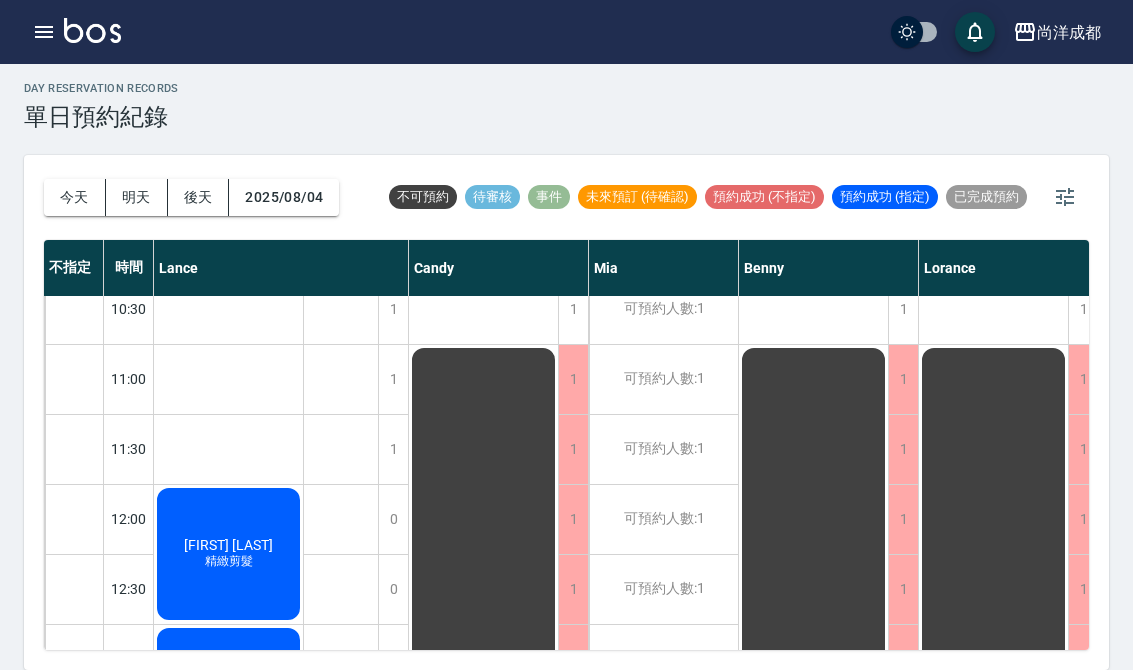 scroll, scrollTop: 46, scrollLeft: 0, axis: vertical 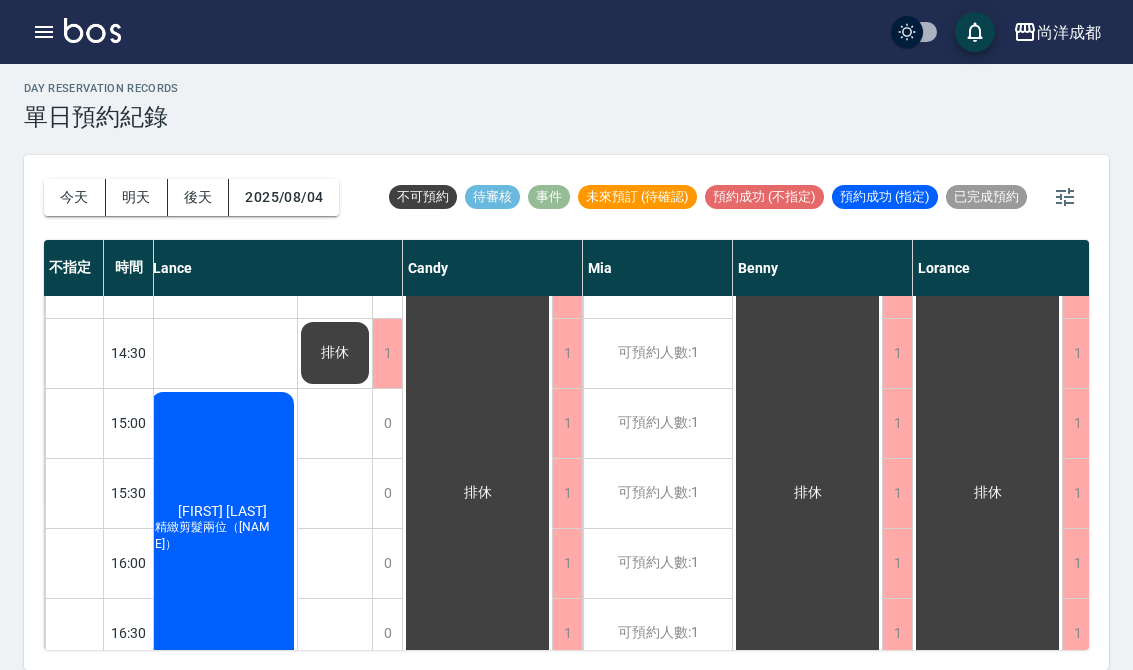 click on "明天" at bounding box center (137, 197) 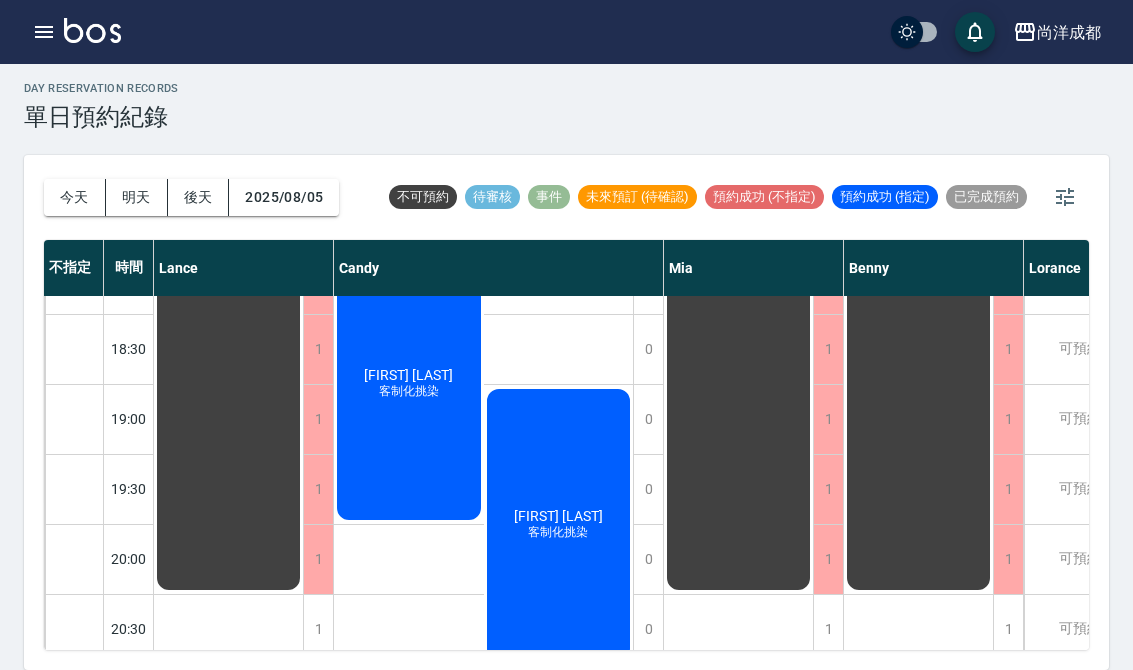 scroll, scrollTop: 1158, scrollLeft: -1, axis: both 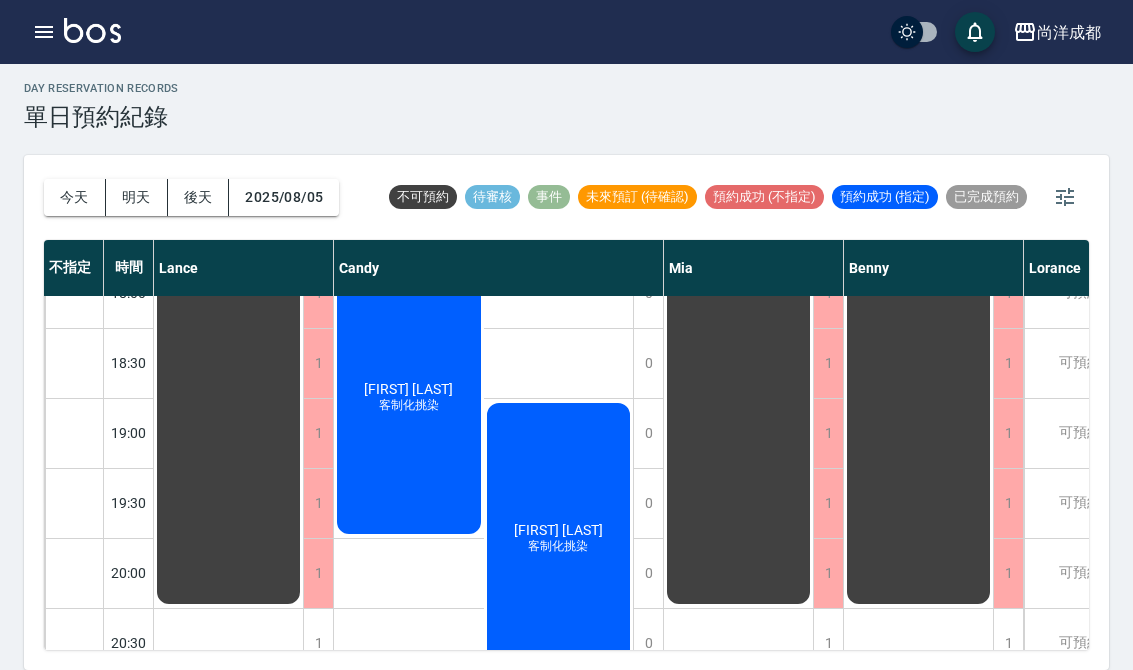 click on "後天" at bounding box center (199, 197) 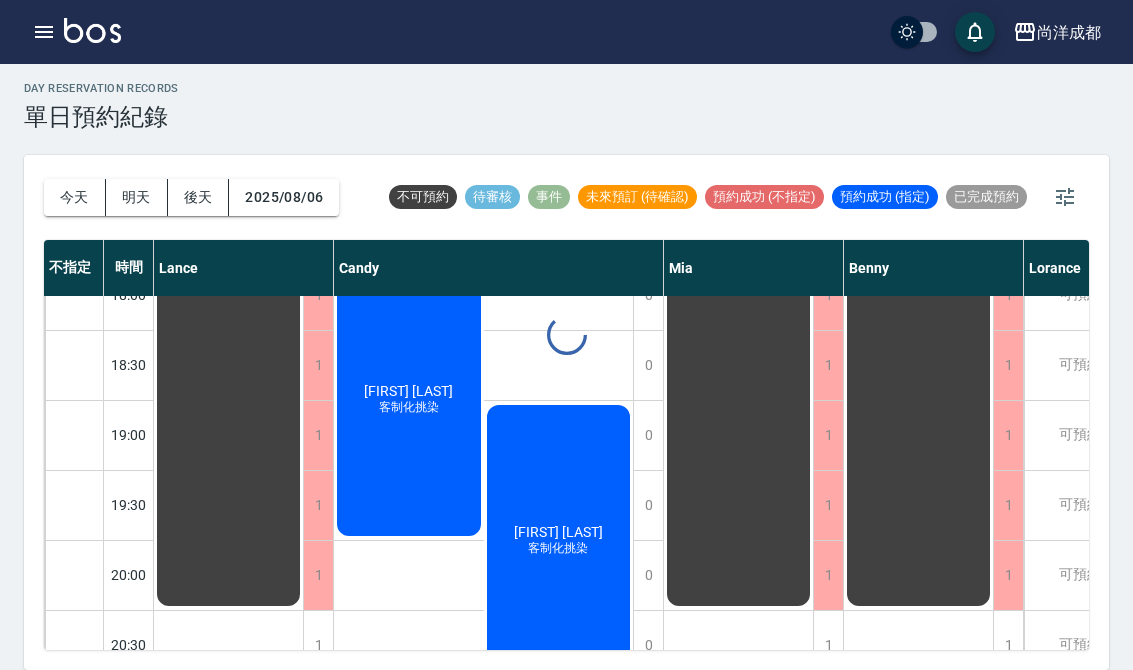 scroll, scrollTop: 1086, scrollLeft: 0, axis: vertical 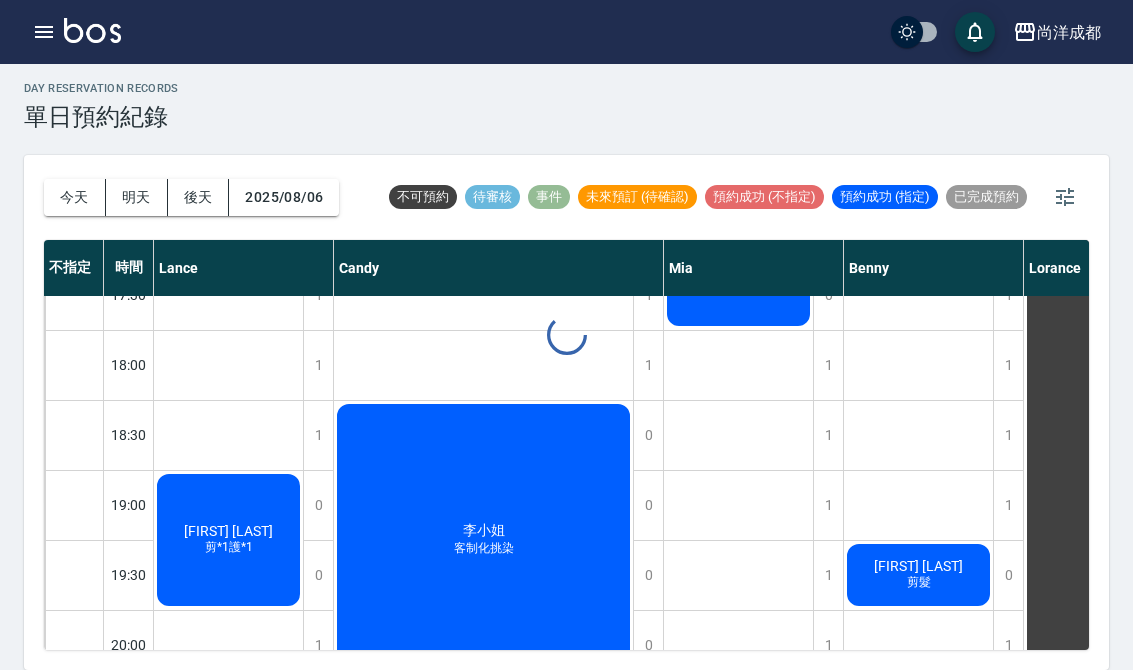 click on "後天" at bounding box center [199, 197] 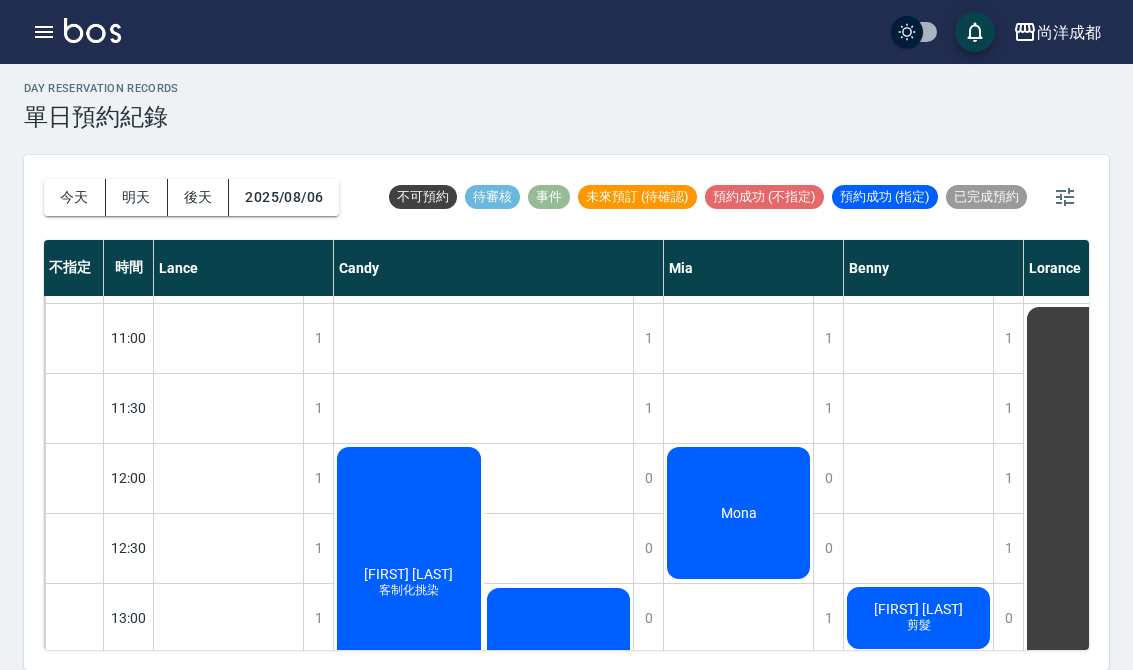 scroll, scrollTop: 62, scrollLeft: -1, axis: both 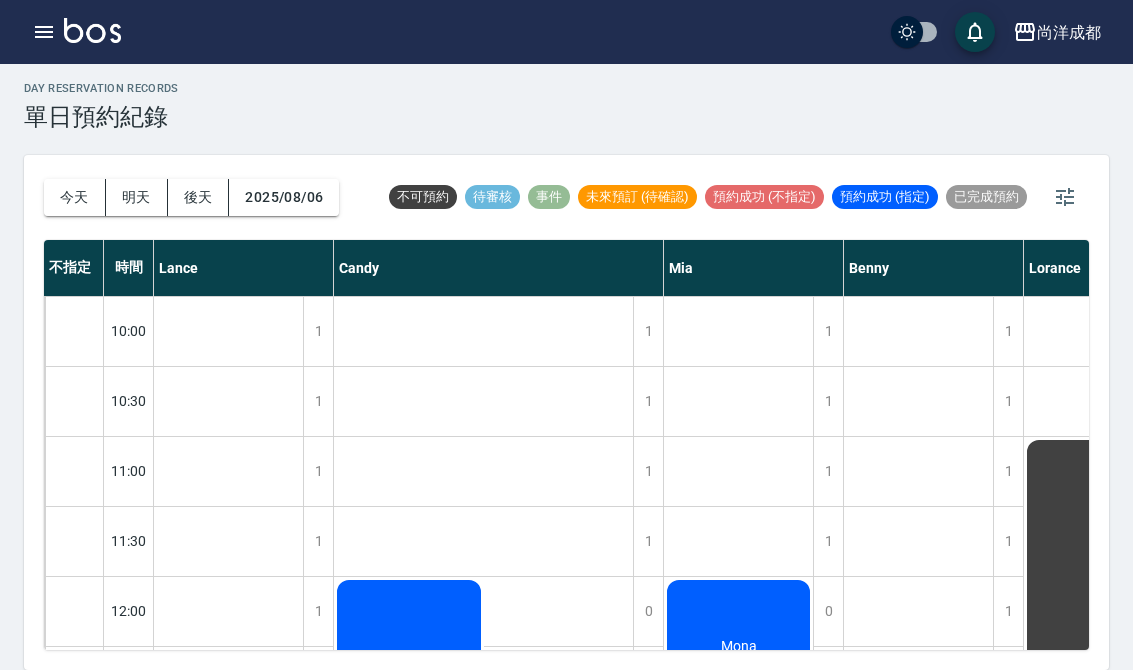 click on "2025/08/06" at bounding box center (284, 197) 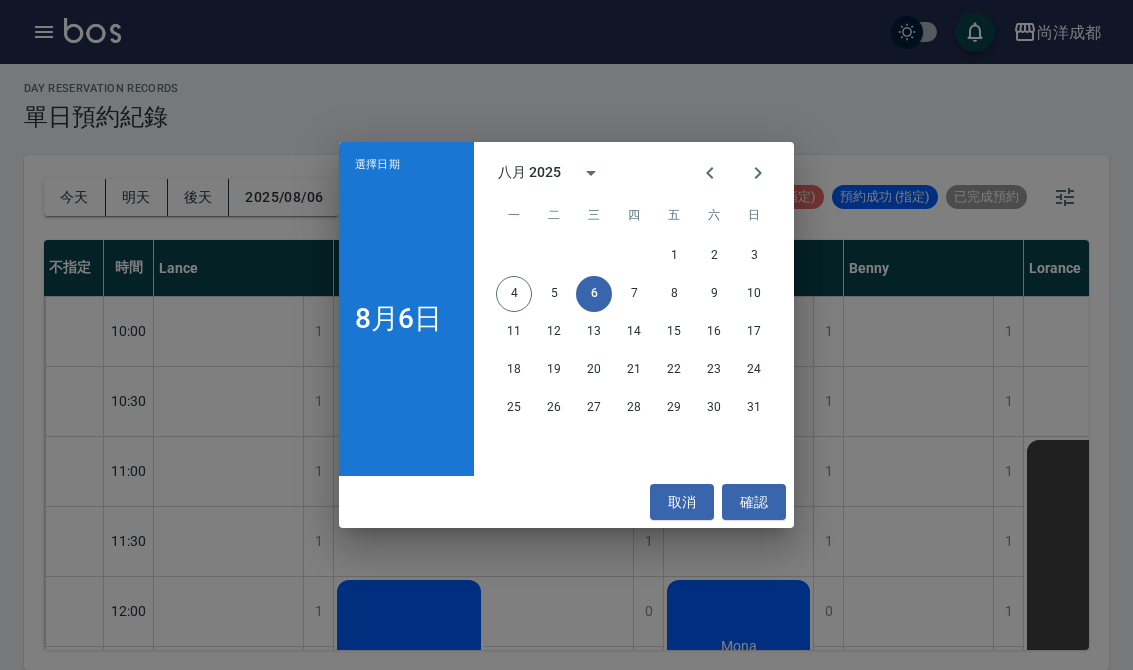 scroll, scrollTop: 0, scrollLeft: 0, axis: both 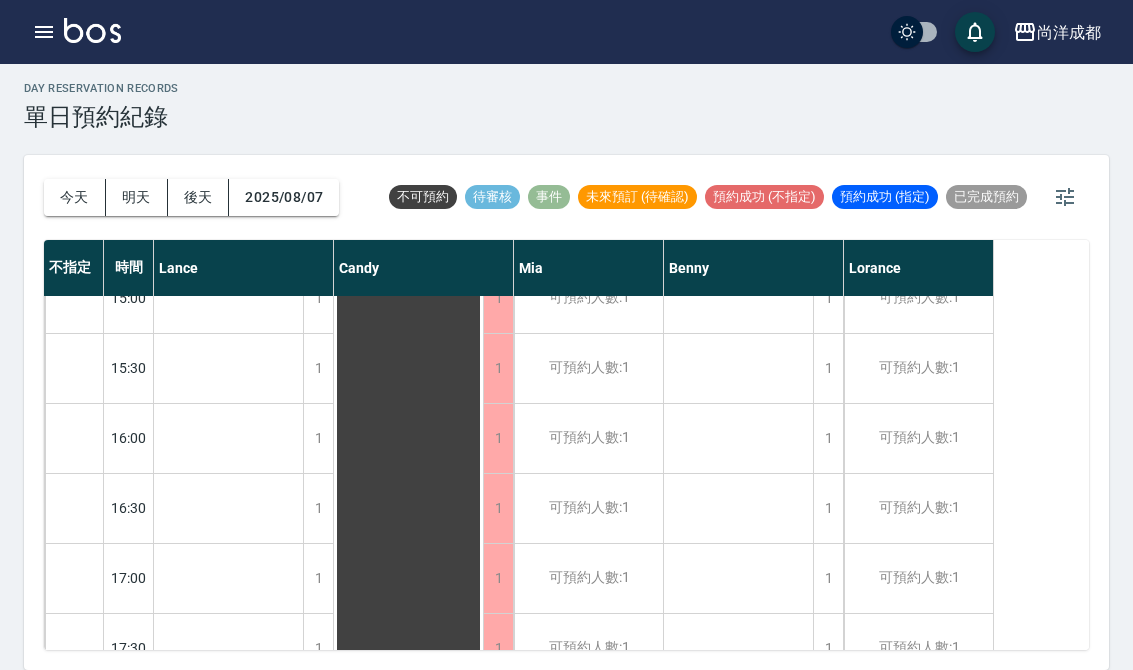 click on "今天" at bounding box center [75, 197] 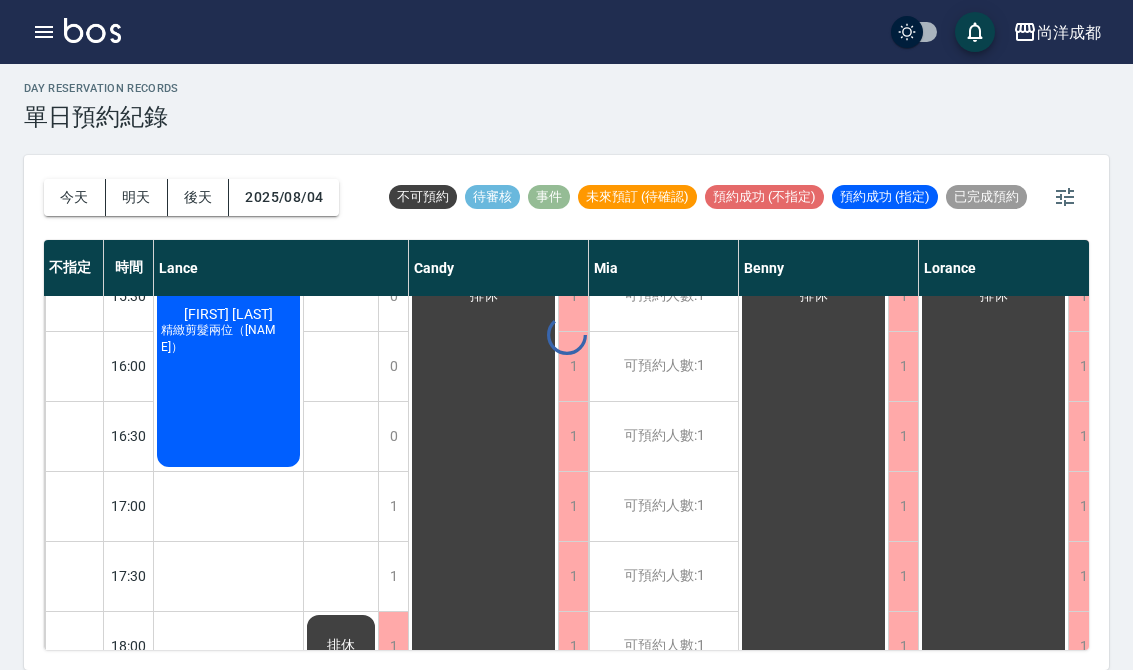 click on "今天" at bounding box center (75, 197) 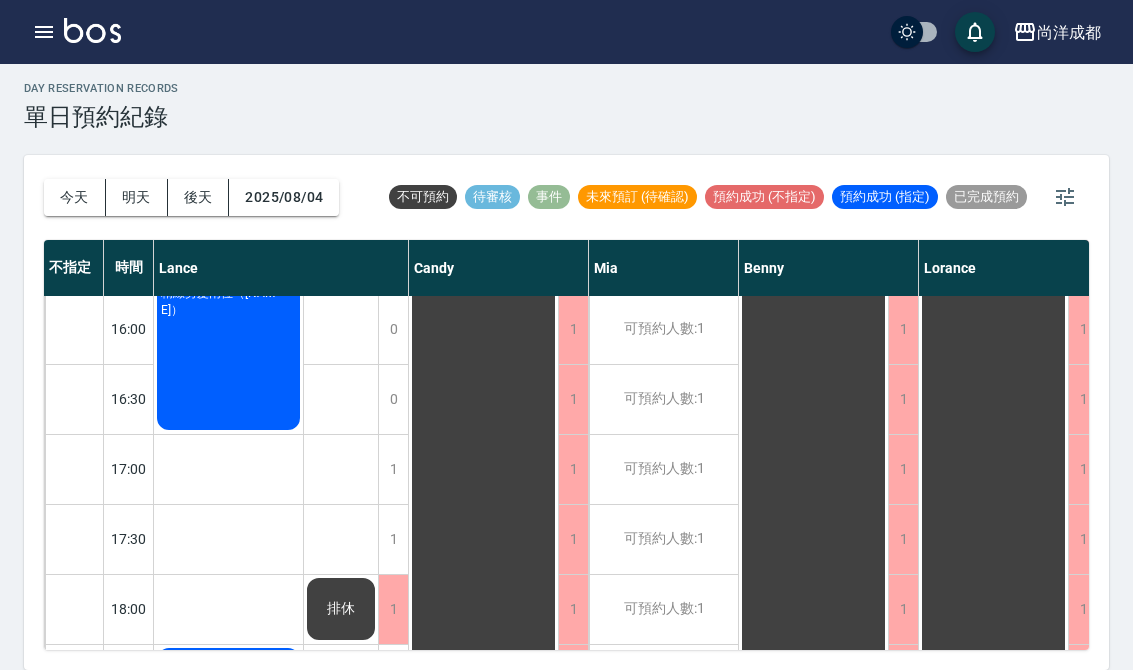 scroll, scrollTop: 844, scrollLeft: 0, axis: vertical 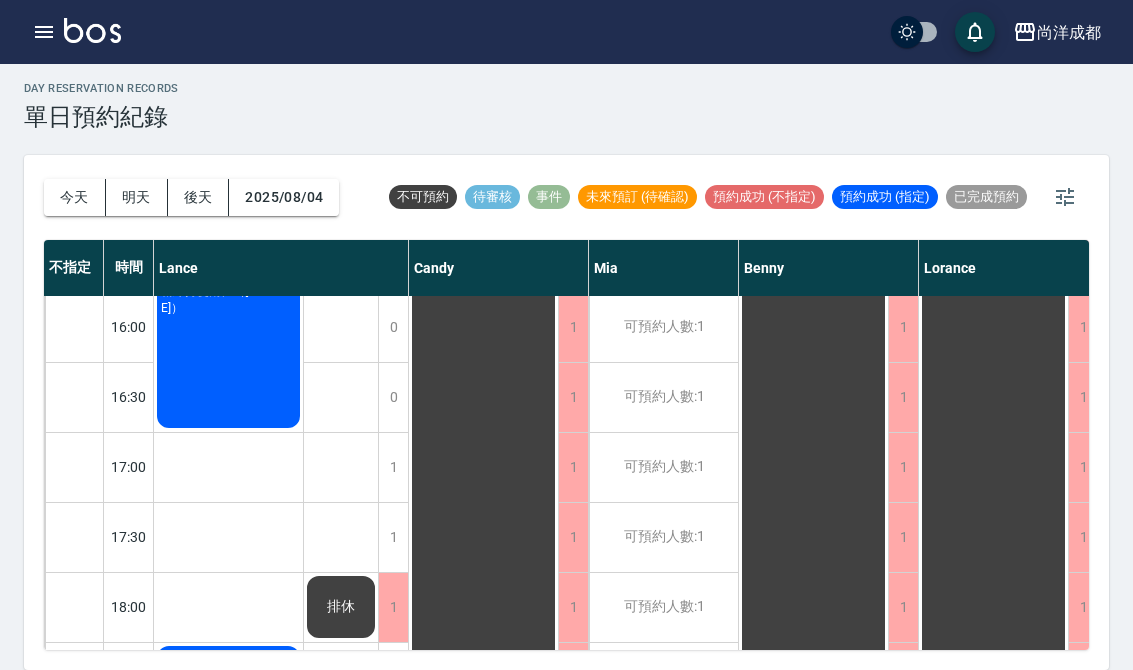 click on "後天" at bounding box center [199, 197] 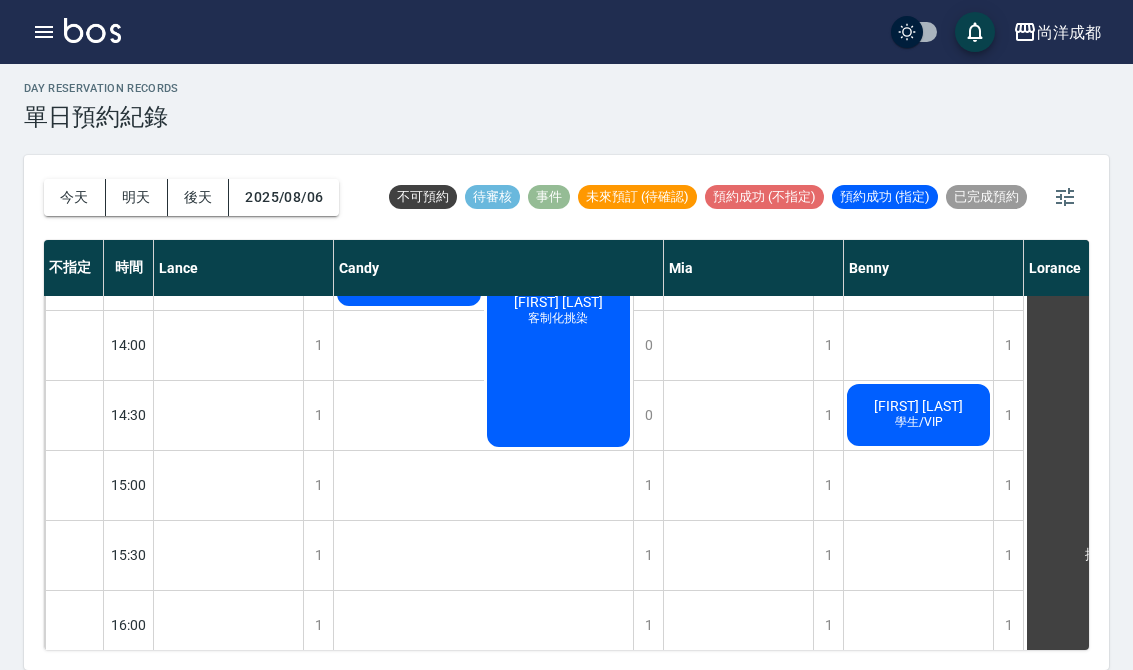 scroll, scrollTop: 547, scrollLeft: 0, axis: vertical 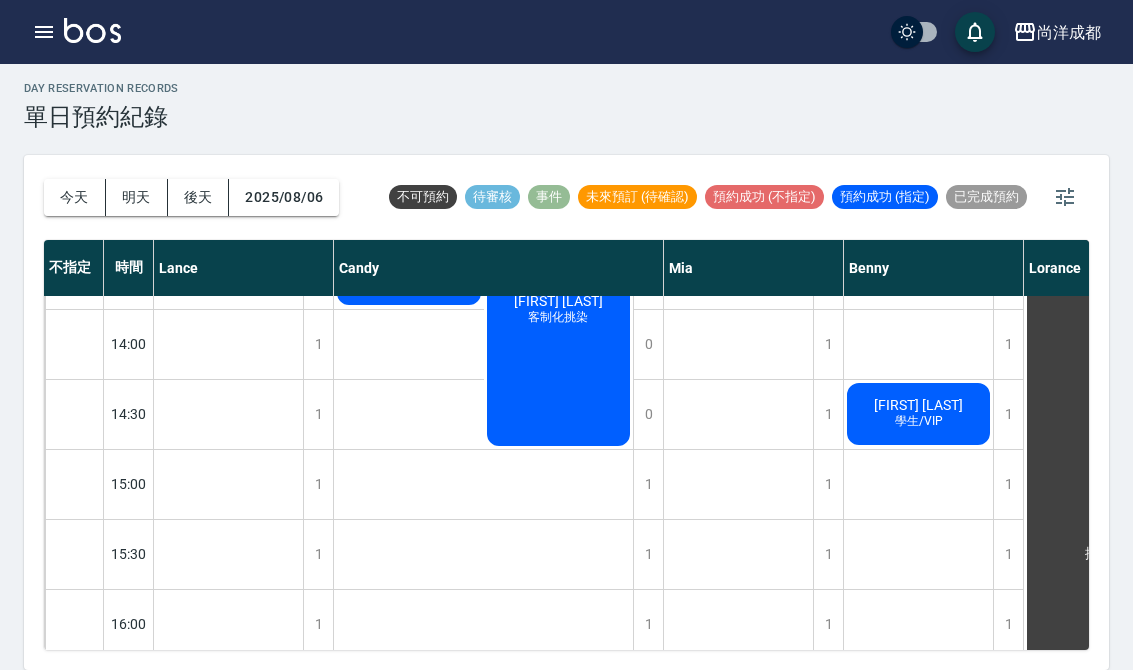 click on "1" at bounding box center [1008, 484] 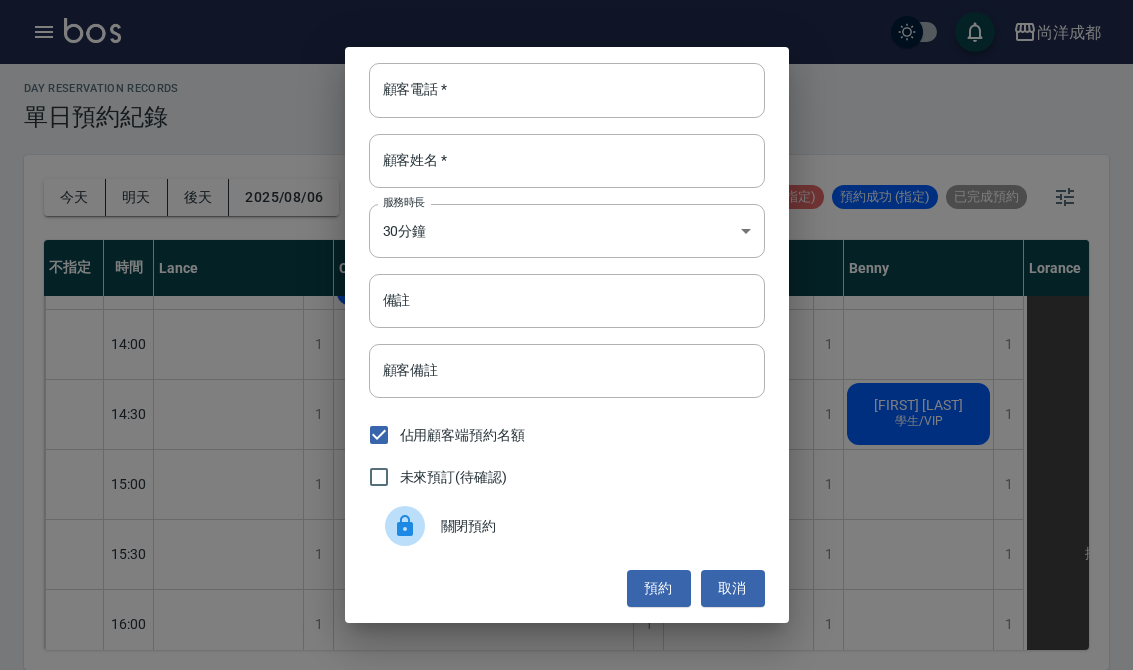 click on "顧客電話   *" at bounding box center (567, 90) 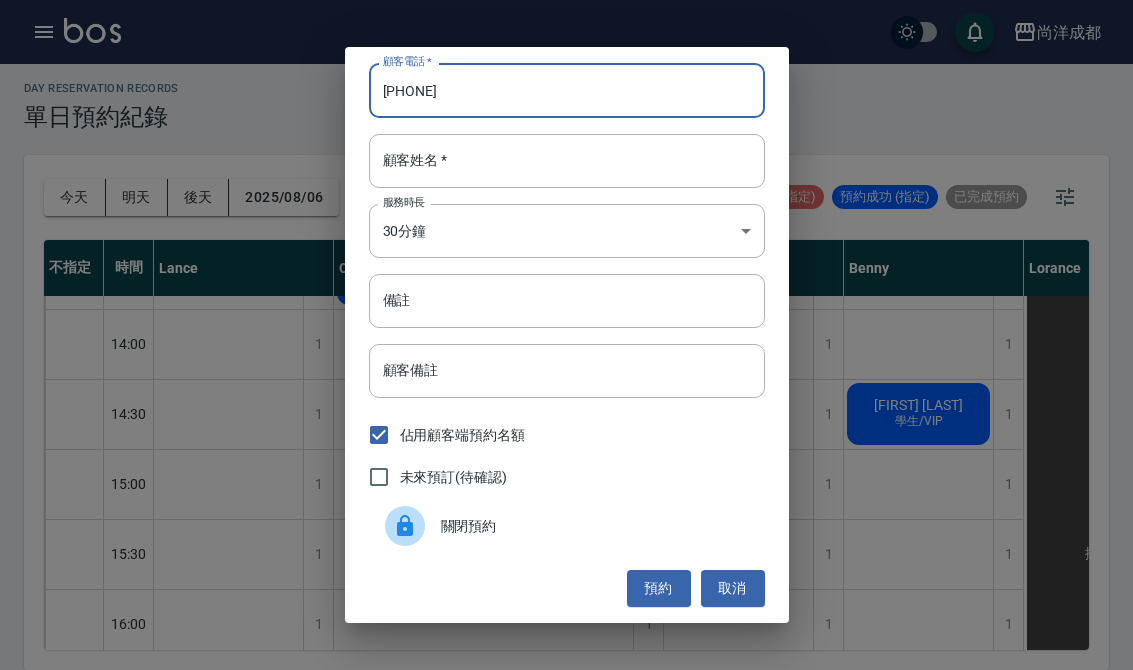 type on "[PHONE]" 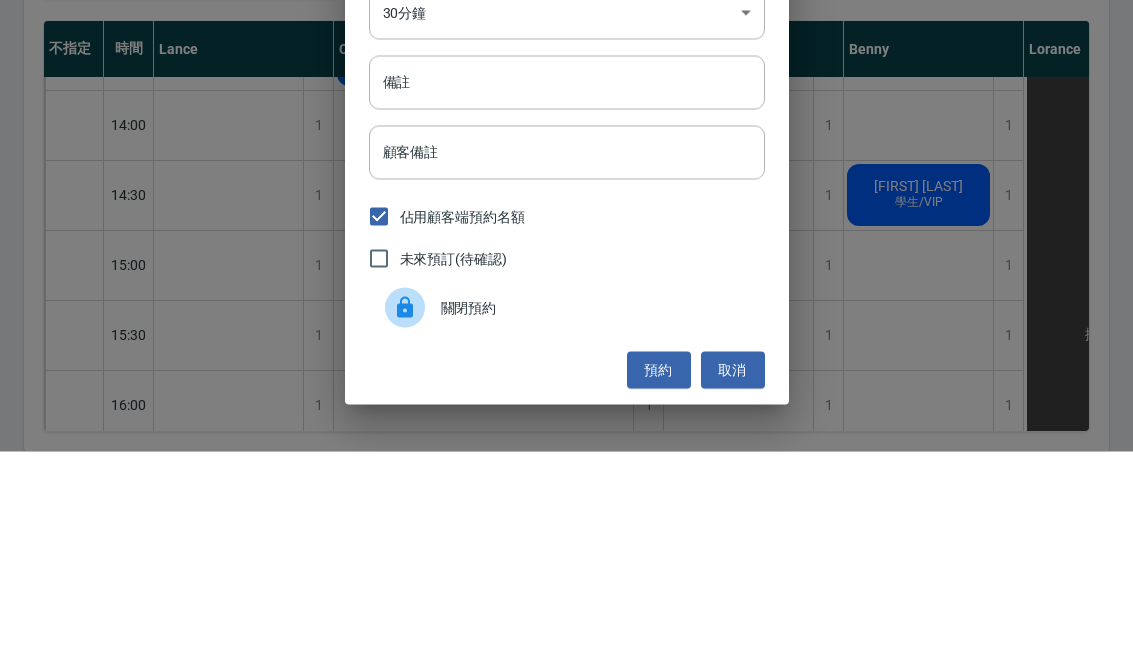 type on "鄭" 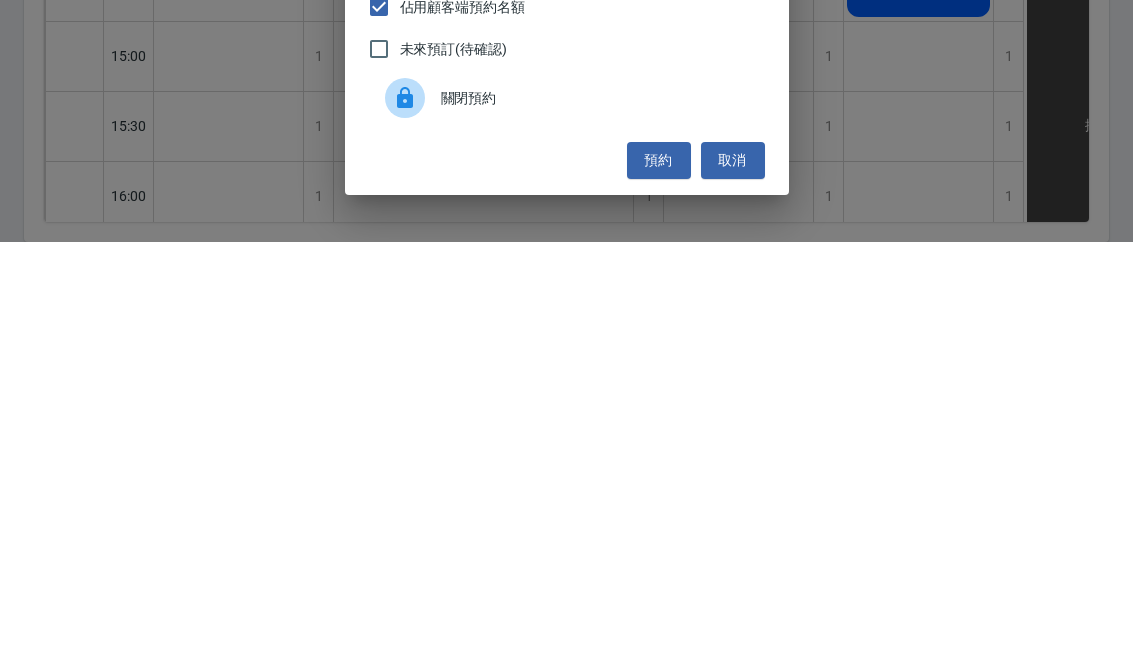 type on "燙" 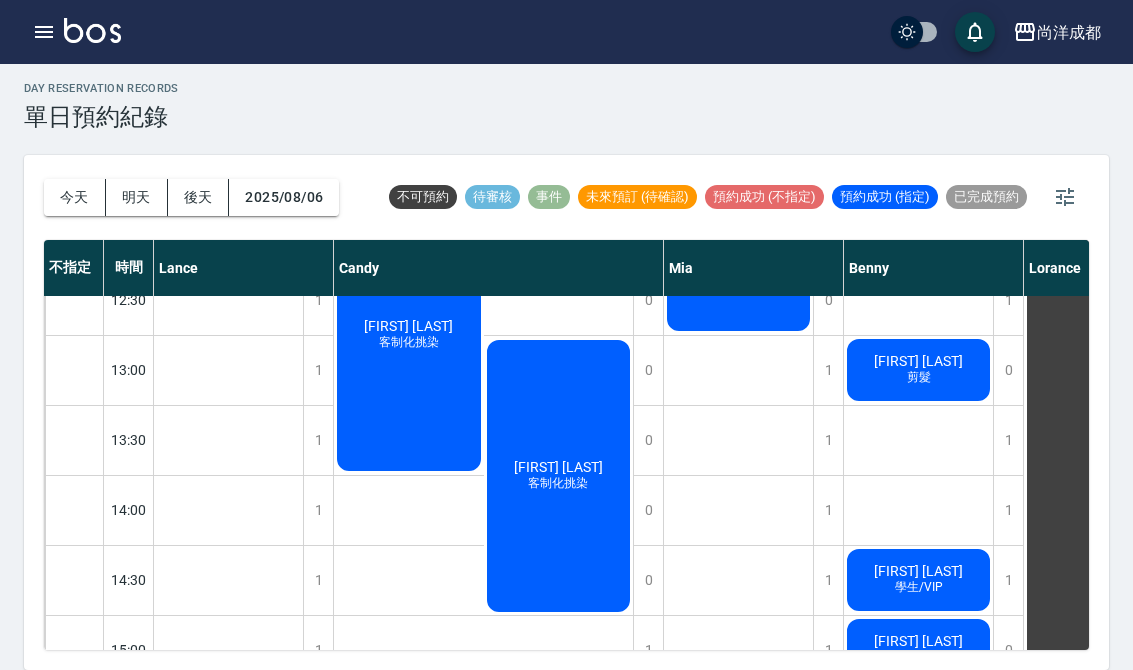 scroll, scrollTop: 381, scrollLeft: 0, axis: vertical 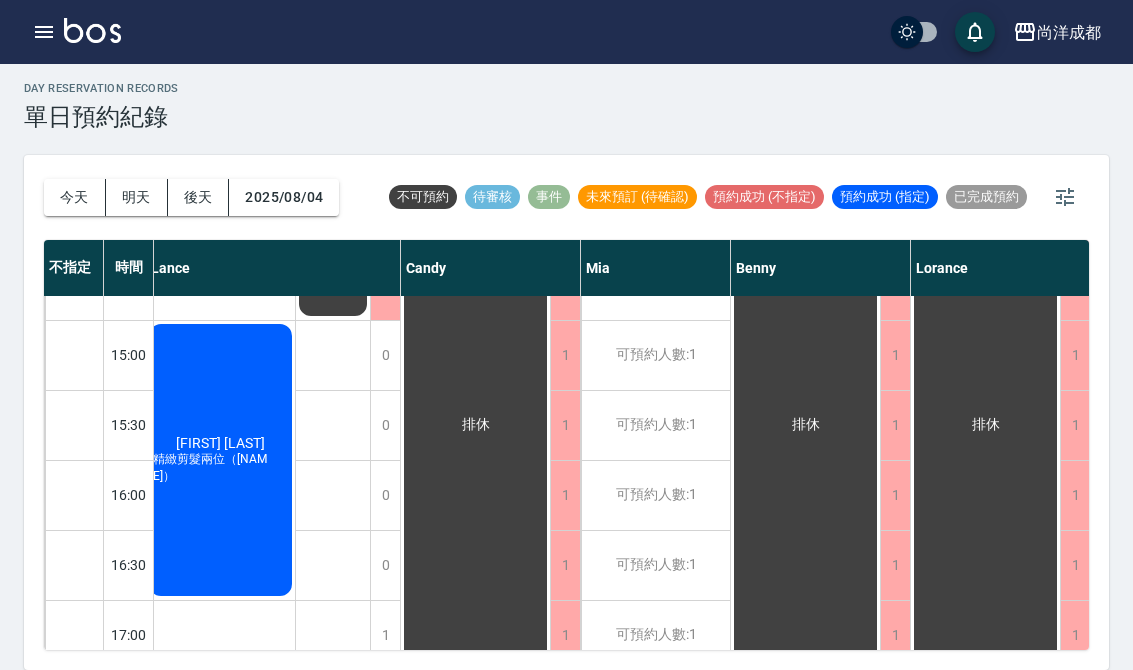click on "[FIRST] [LAST] 精緻剪髮兩位（[NAME]）" at bounding box center (220, -30) 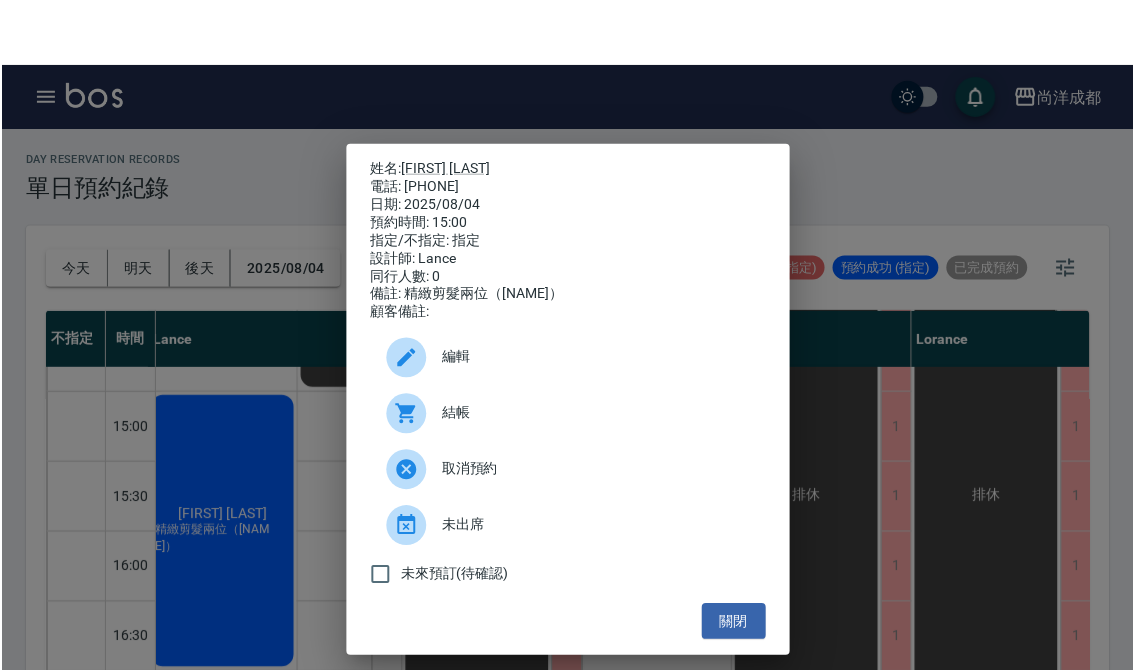 scroll, scrollTop: 1, scrollLeft: 0, axis: vertical 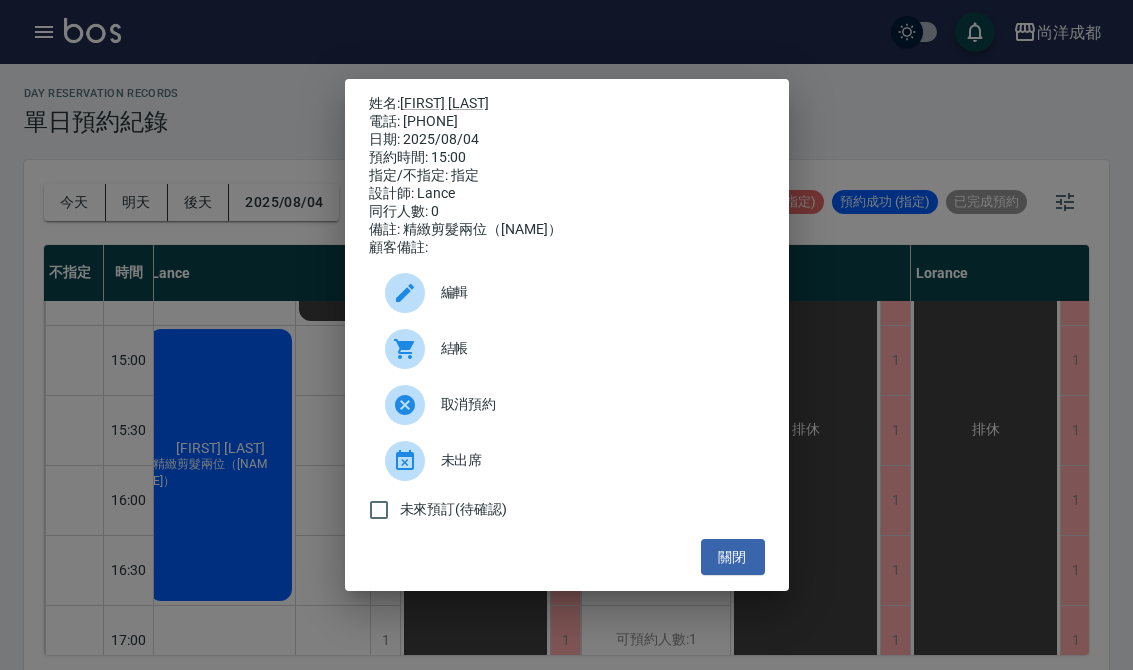 click on "關閉" at bounding box center [733, 557] 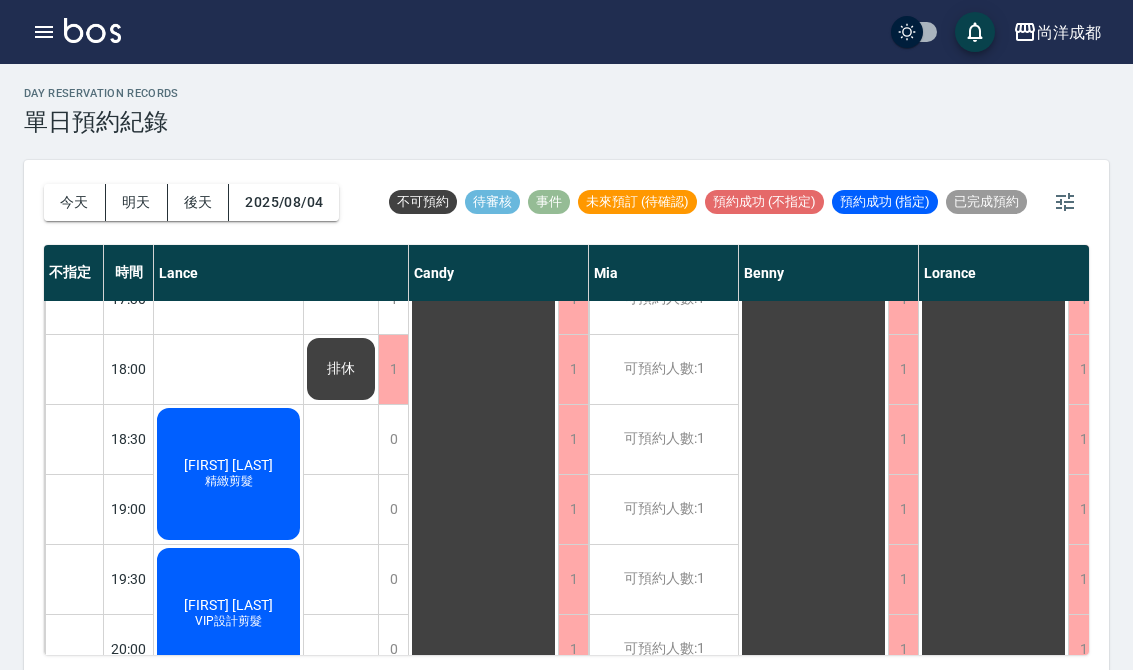 scroll, scrollTop: 1086, scrollLeft: 0, axis: vertical 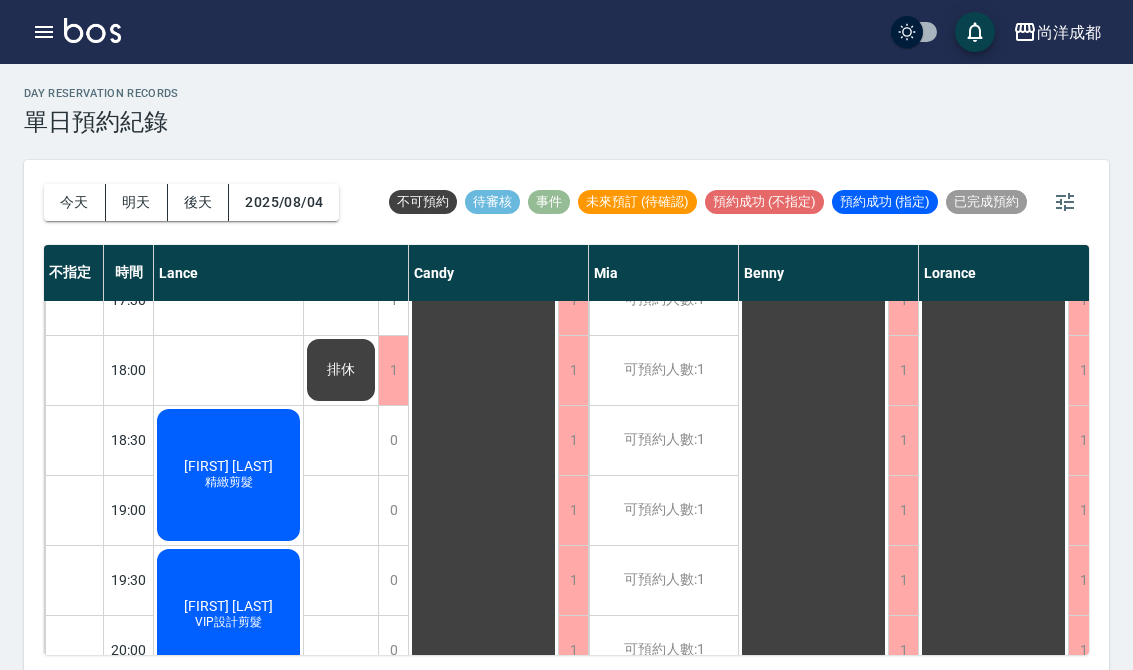 click on "2025/08/04" at bounding box center (284, 202) 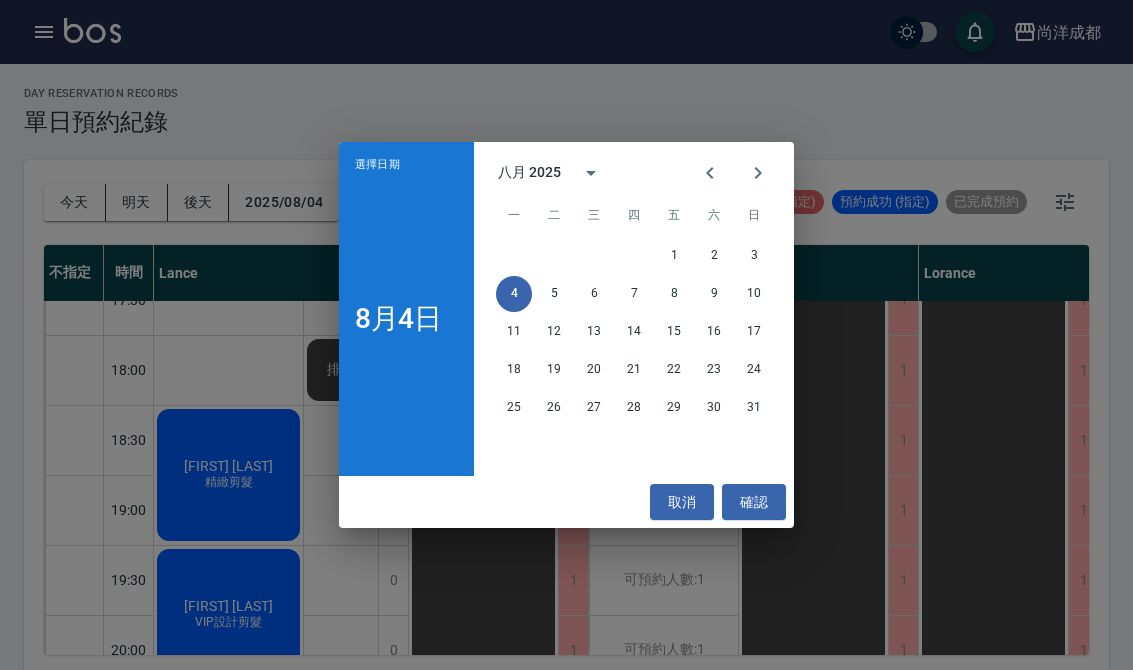 click on "10" at bounding box center [754, 294] 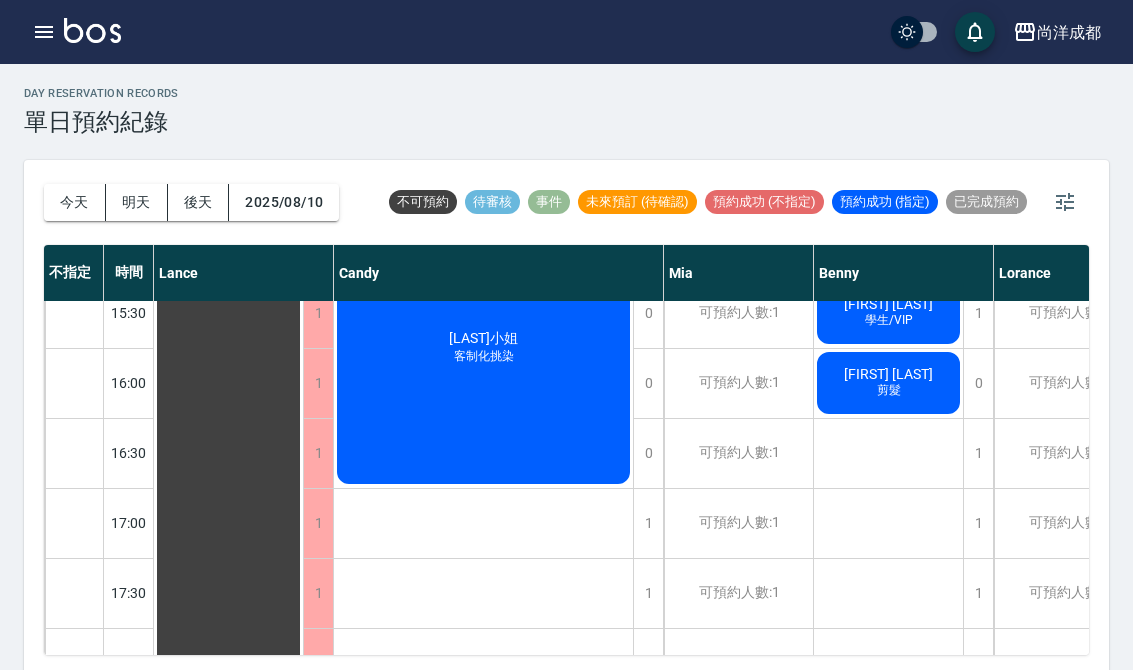 scroll, scrollTop: 793, scrollLeft: 0, axis: vertical 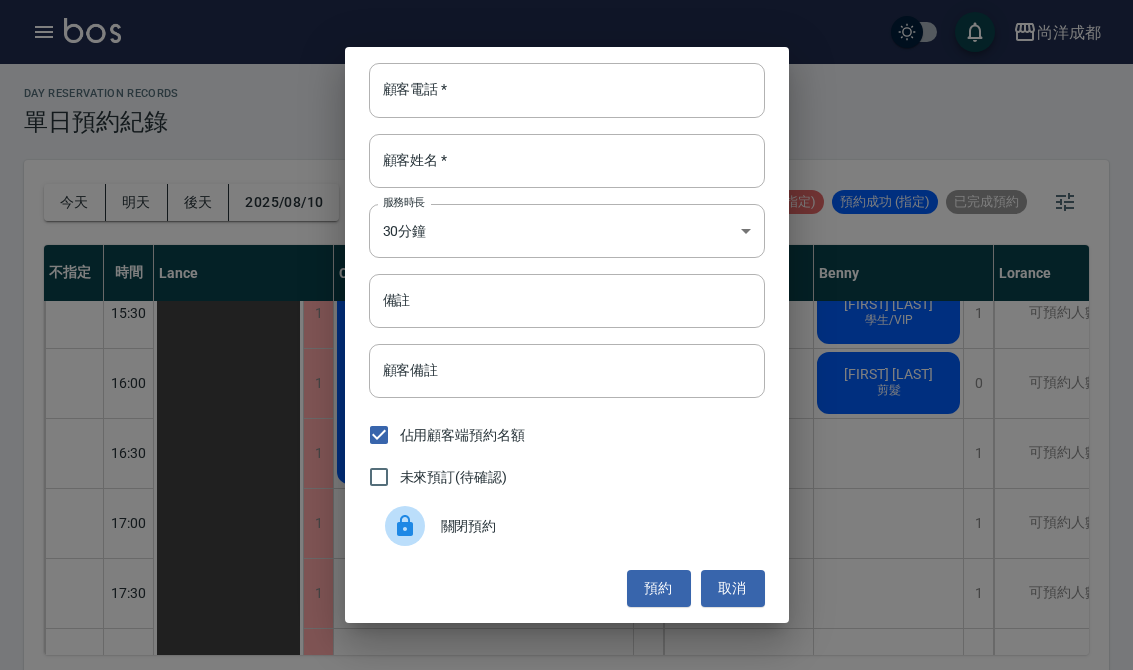 click on "顧客電話   *" at bounding box center [567, 90] 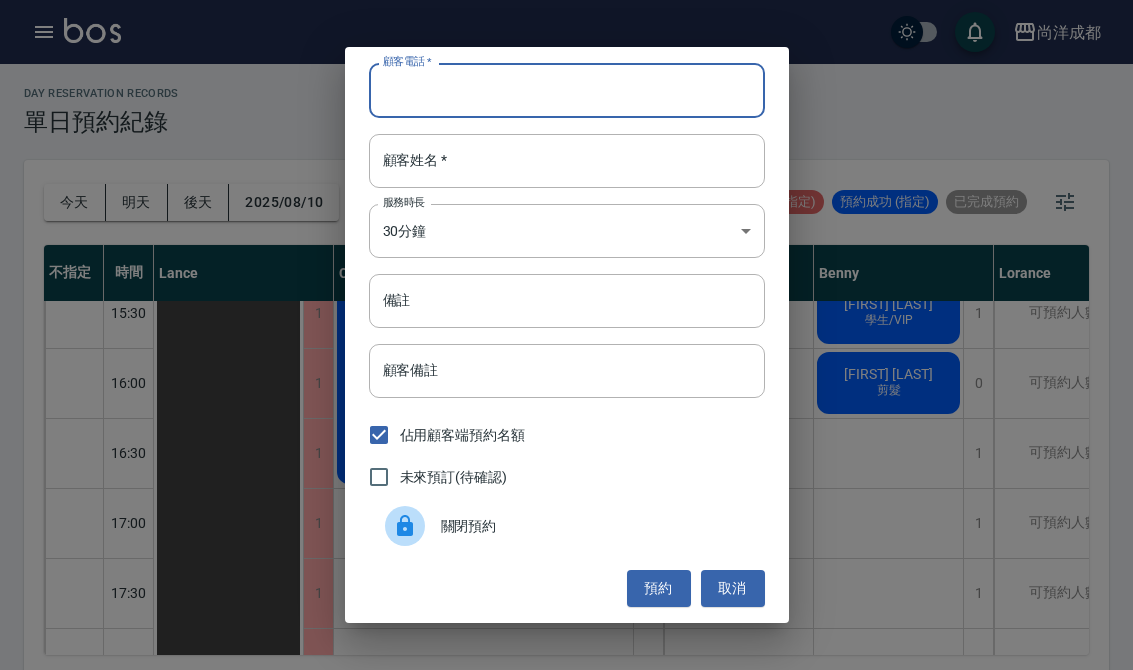 scroll, scrollTop: 0, scrollLeft: 0, axis: both 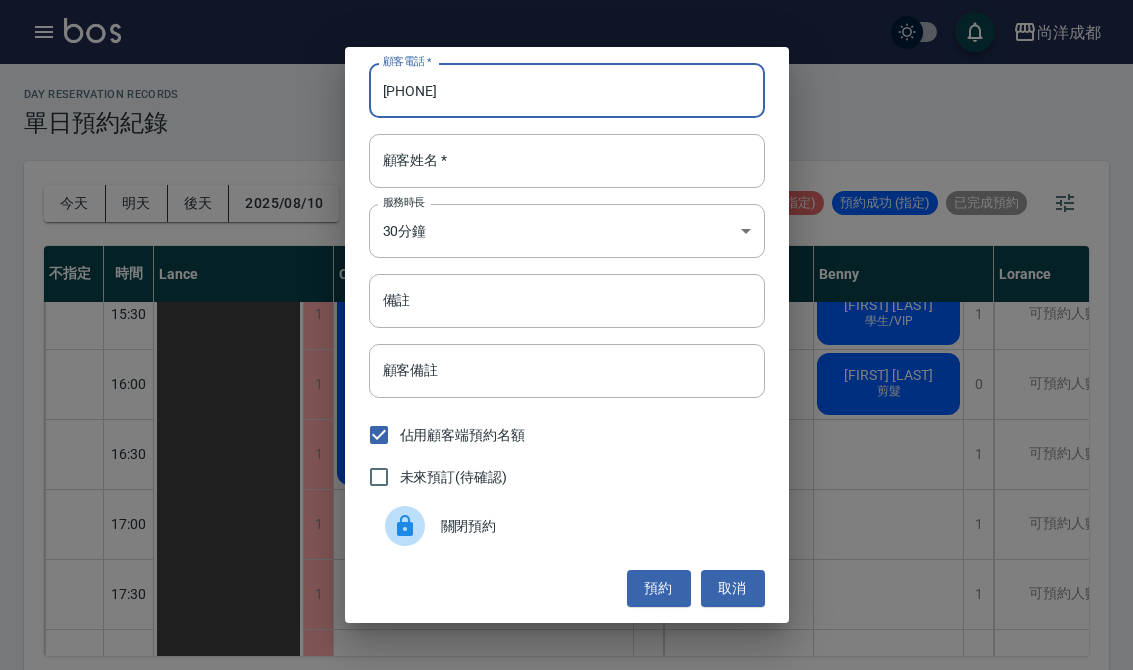 type on "[PHONE]" 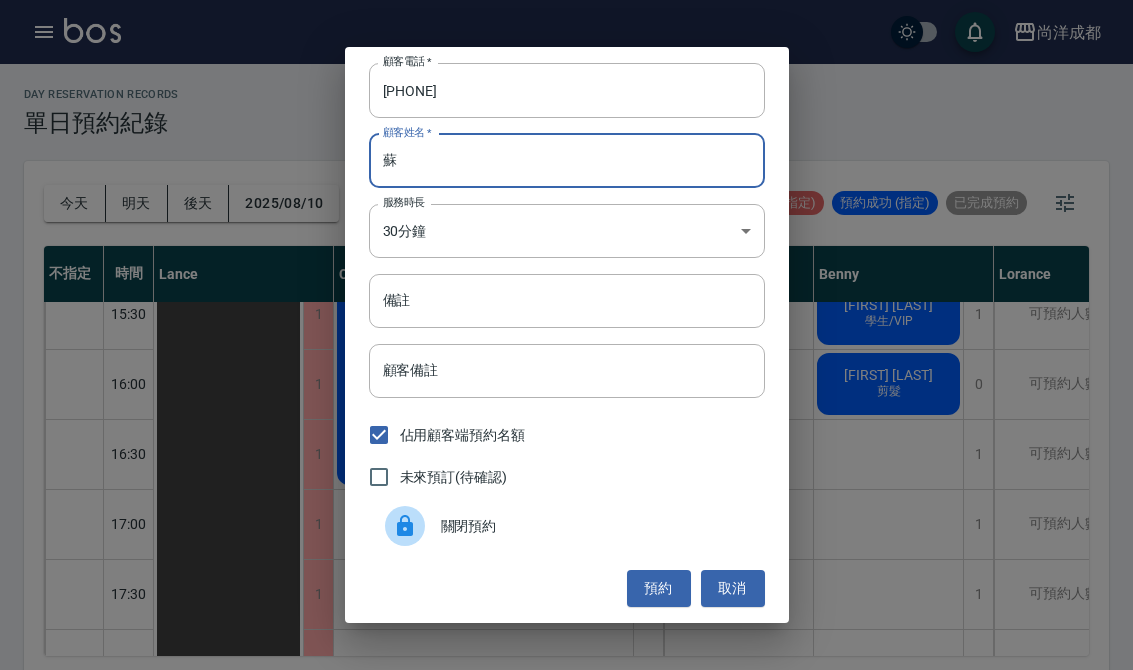 type on "蘇" 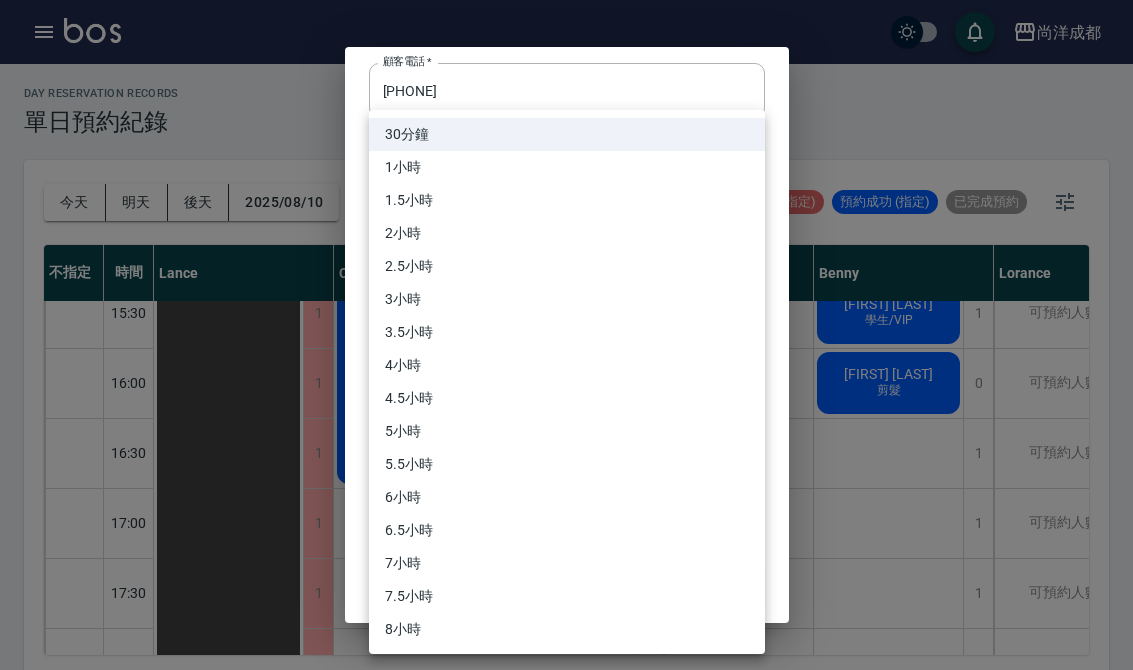 click on "30分鐘" at bounding box center (567, 134) 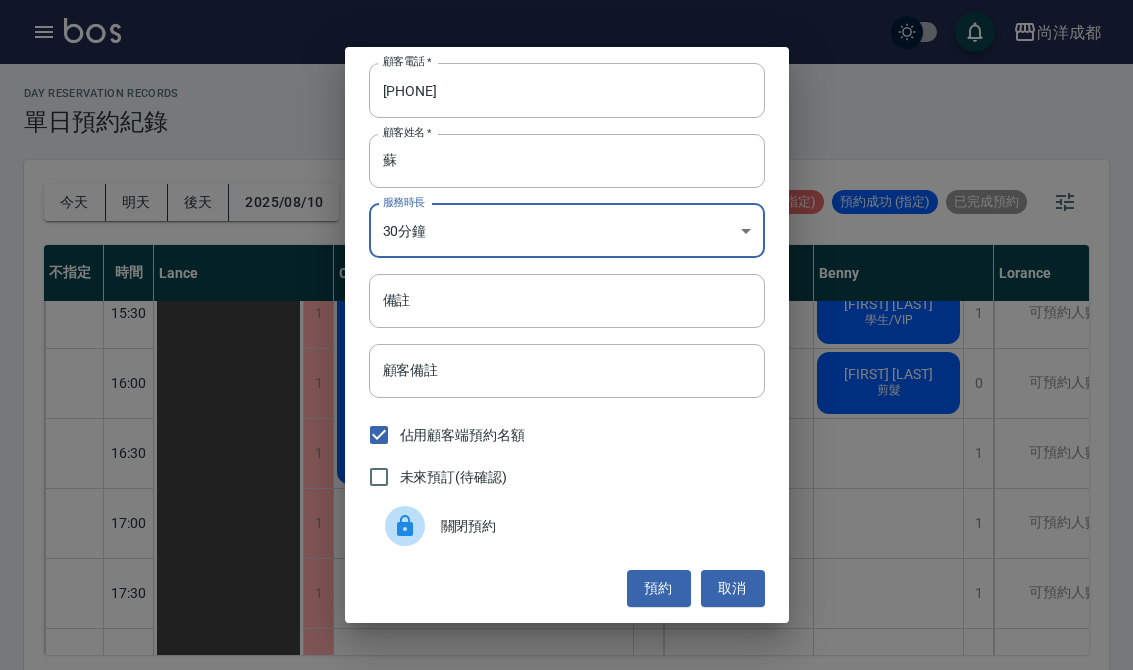 click on "備註" at bounding box center (567, 301) 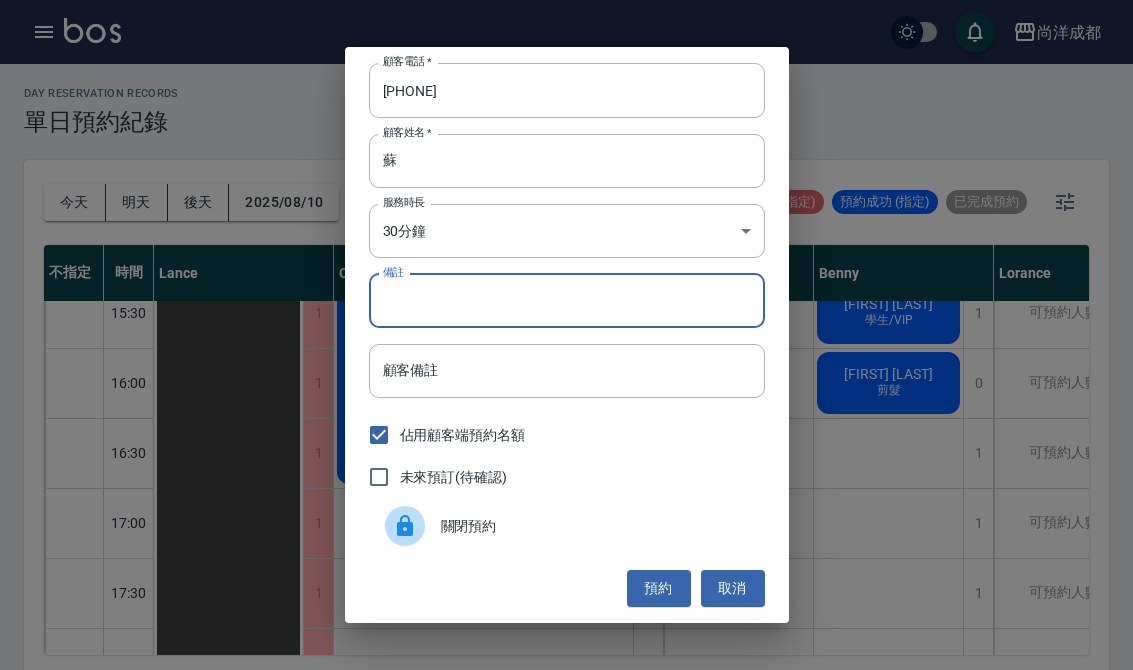 scroll, scrollTop: 0, scrollLeft: 0, axis: both 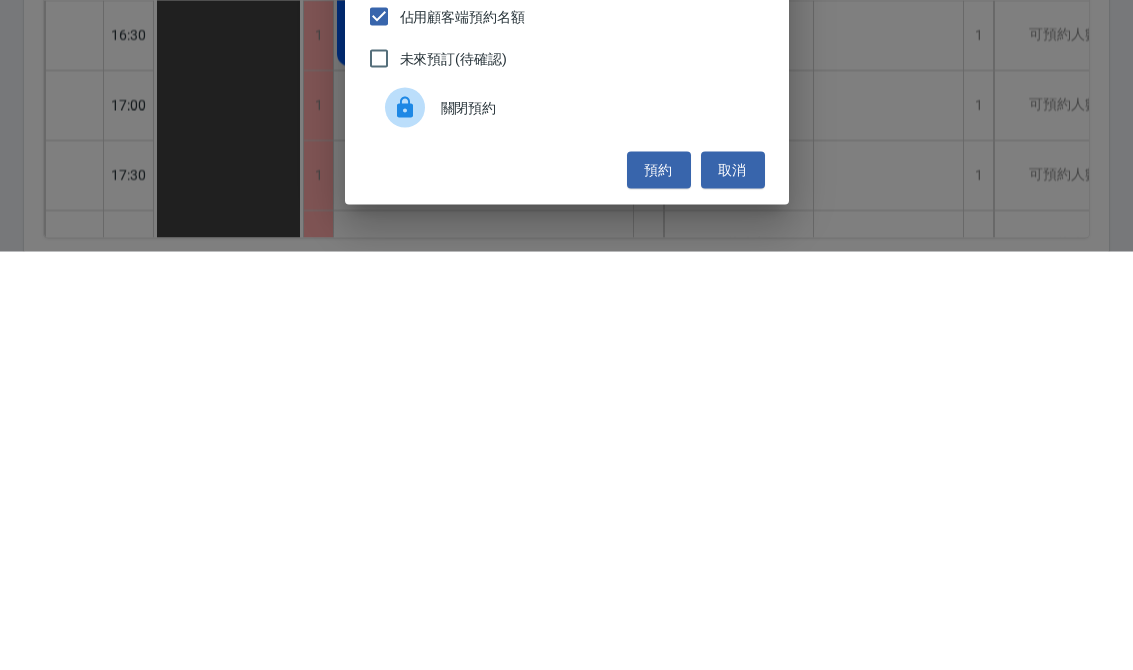 type on "剪髮" 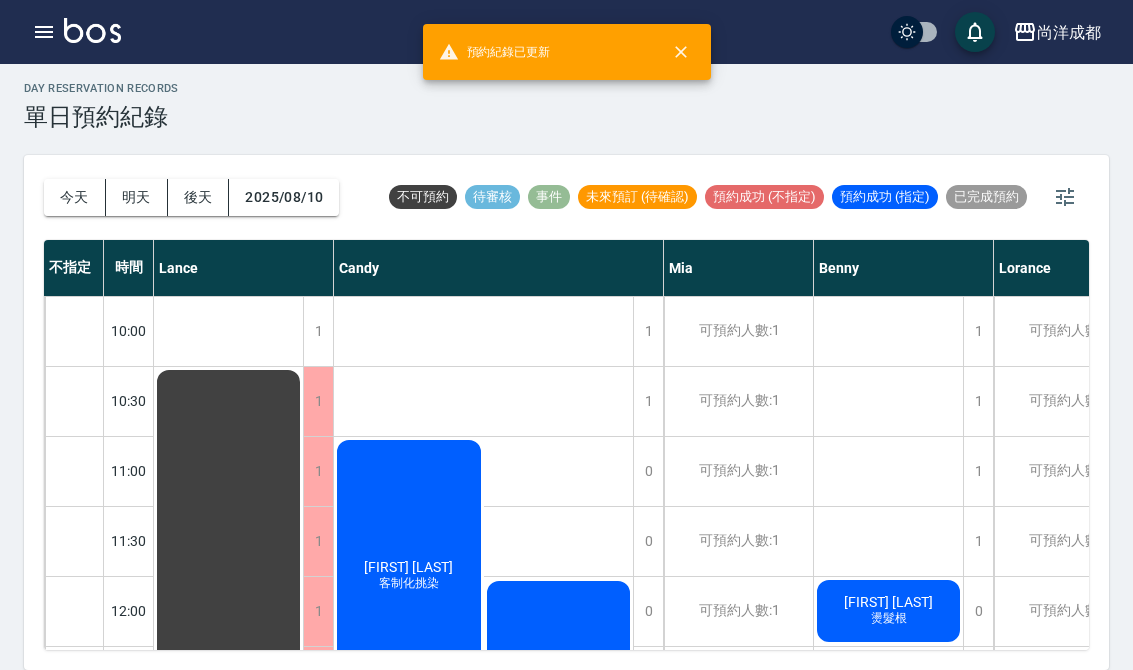scroll, scrollTop: 0, scrollLeft: 0, axis: both 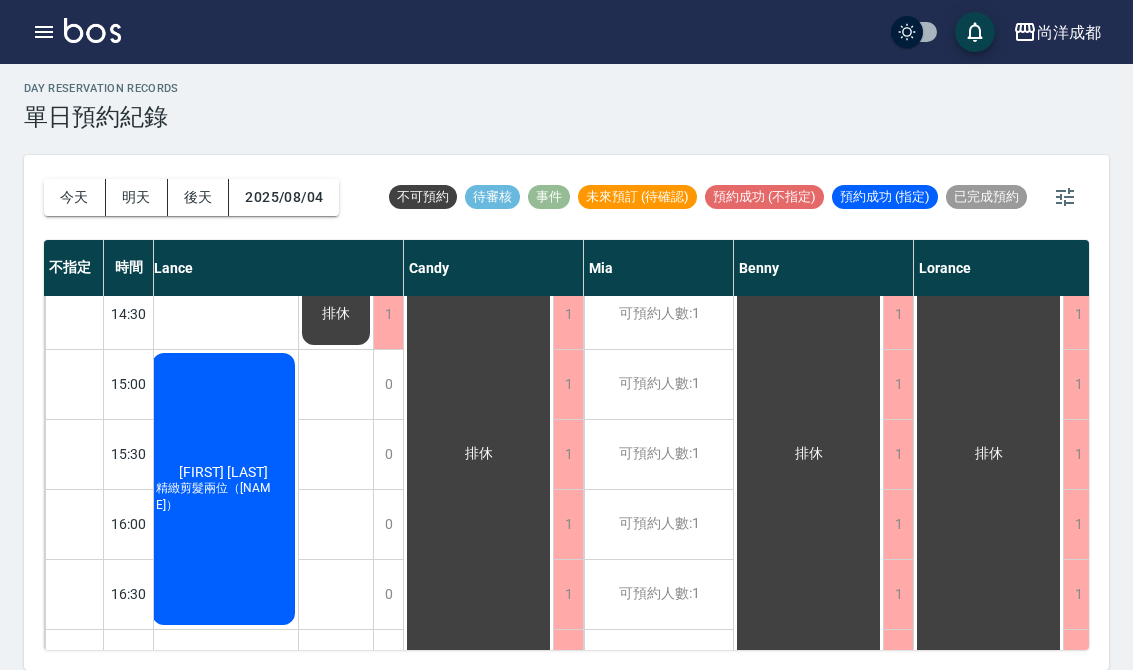 click on "2025/08/04" at bounding box center (284, 197) 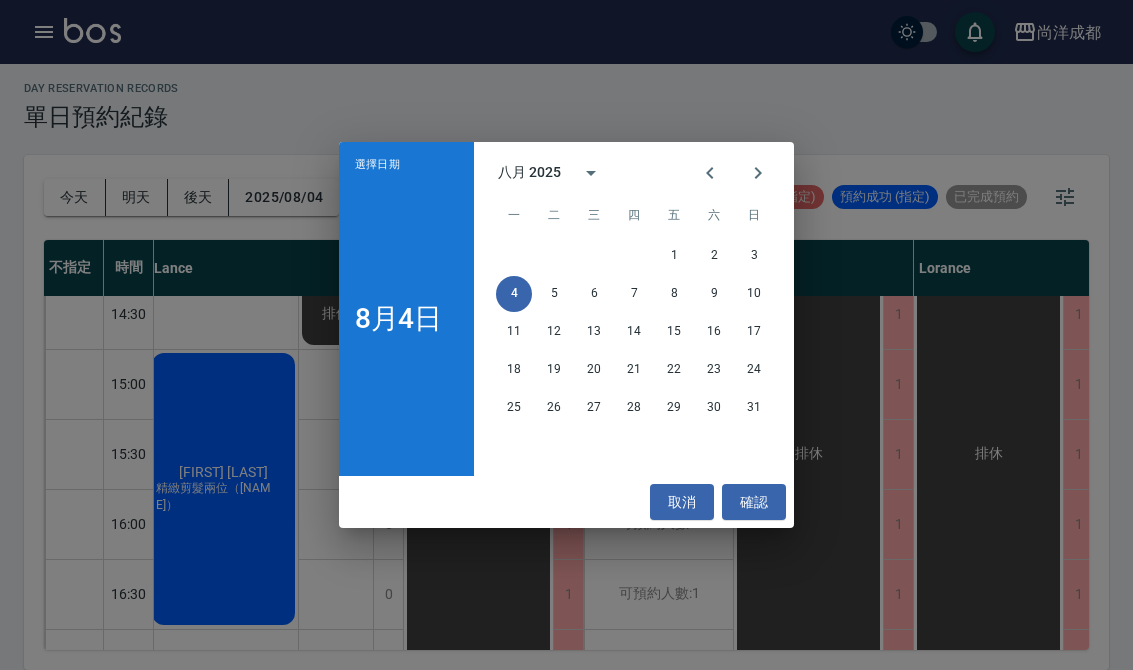 click on "8" at bounding box center [674, 294] 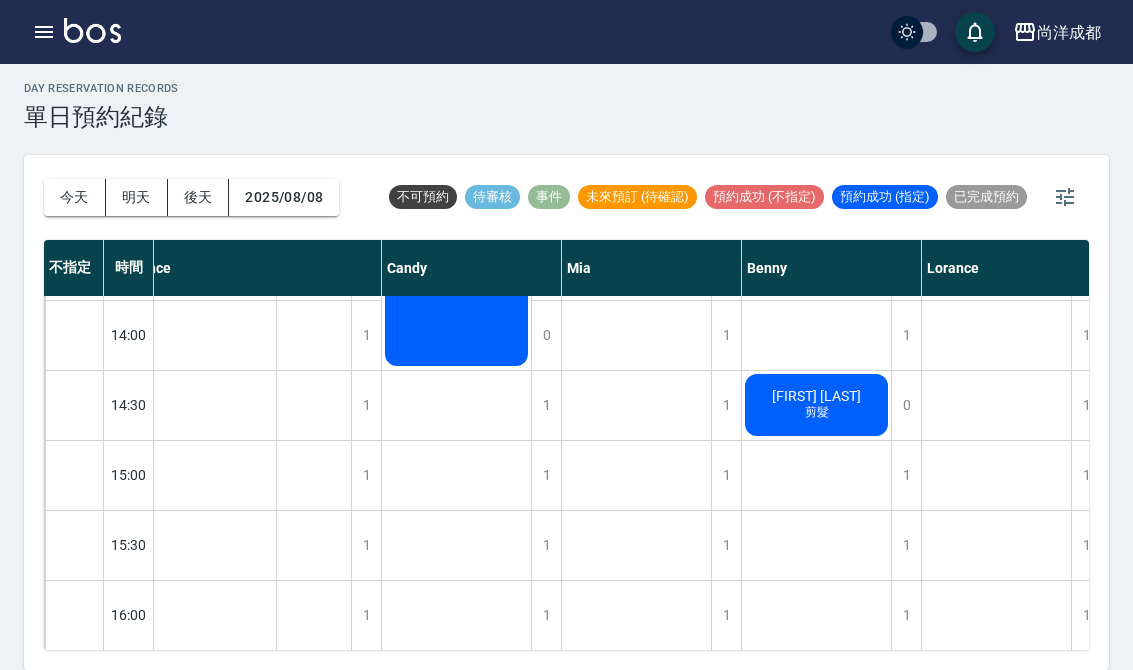 scroll, scrollTop: 845, scrollLeft: 31, axis: both 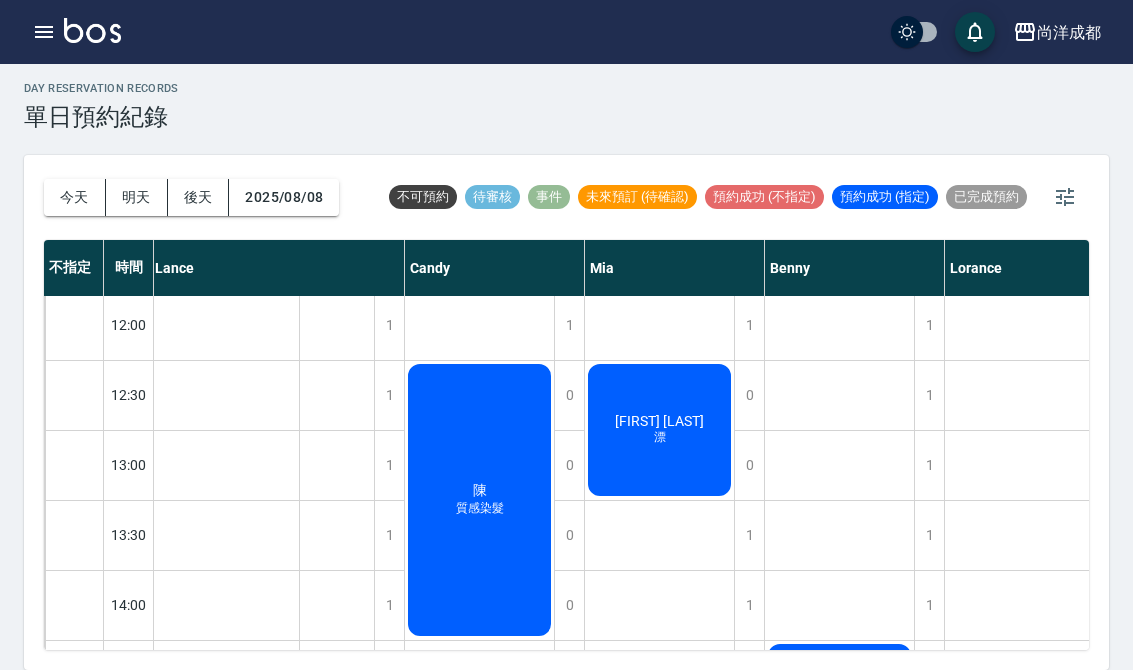 click on "1" at bounding box center (929, 465) 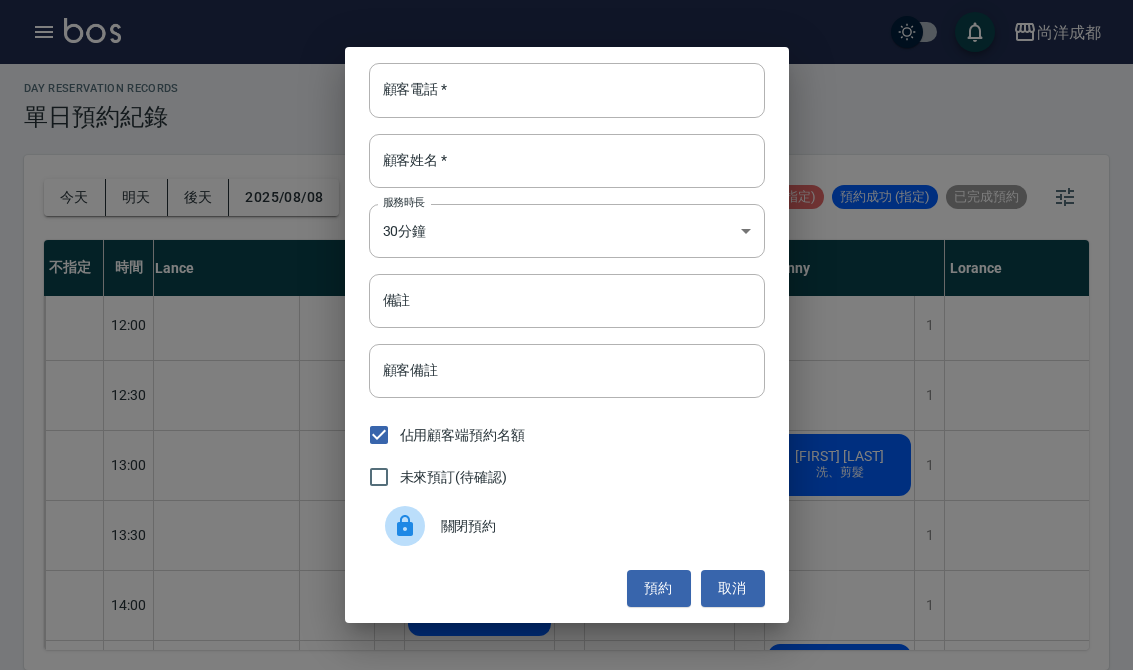 click on "顧客電話   * 顧客電話   * 顧客姓名   * 顧客姓名   * 服務時長 30分鐘 1 服務時長 備註 備註 顧客備註 顧客備註 佔用顧客端預約名額 未來預訂(待確認) 關閉預約 預約 取消" at bounding box center [566, 335] 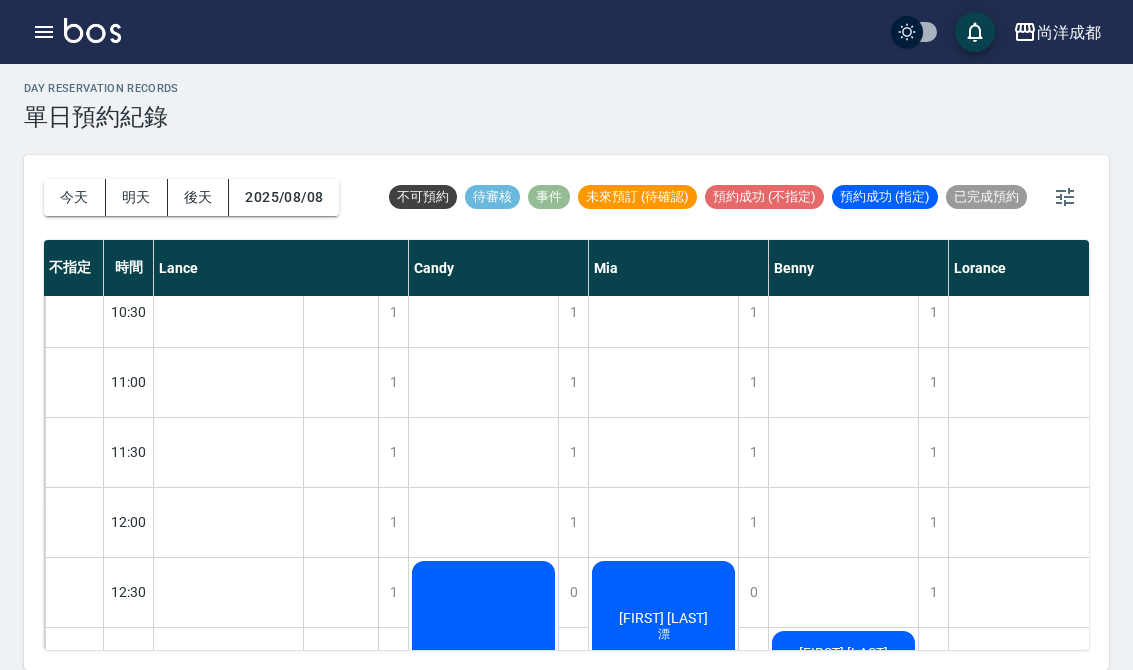 scroll, scrollTop: 368, scrollLeft: 0, axis: vertical 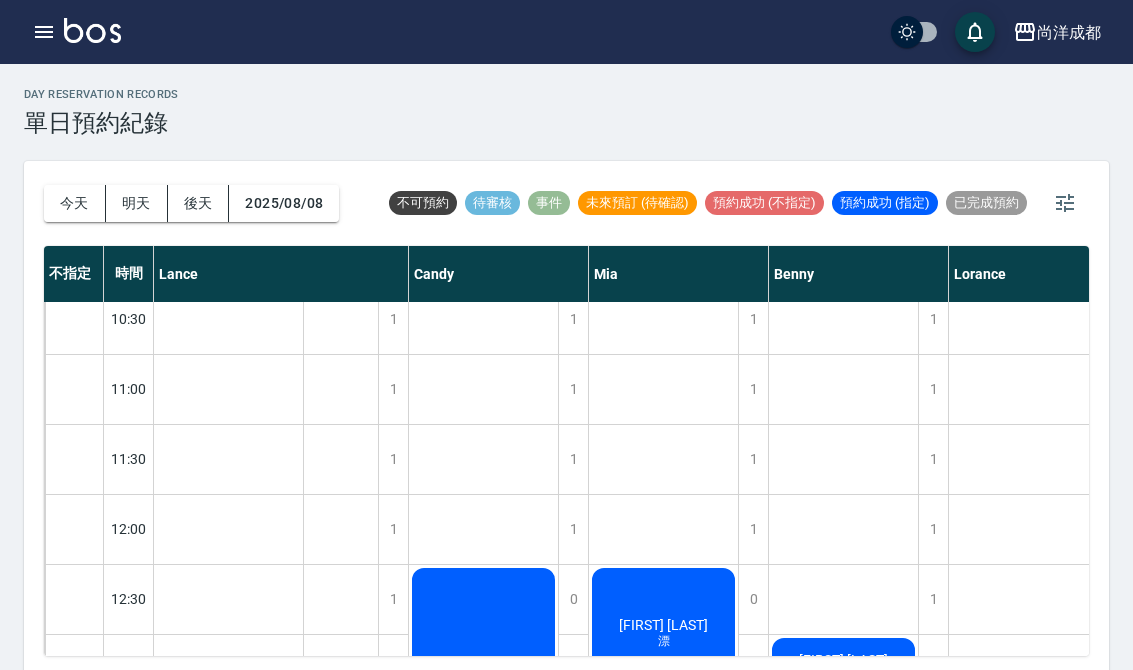 click on "今天" at bounding box center [75, 203] 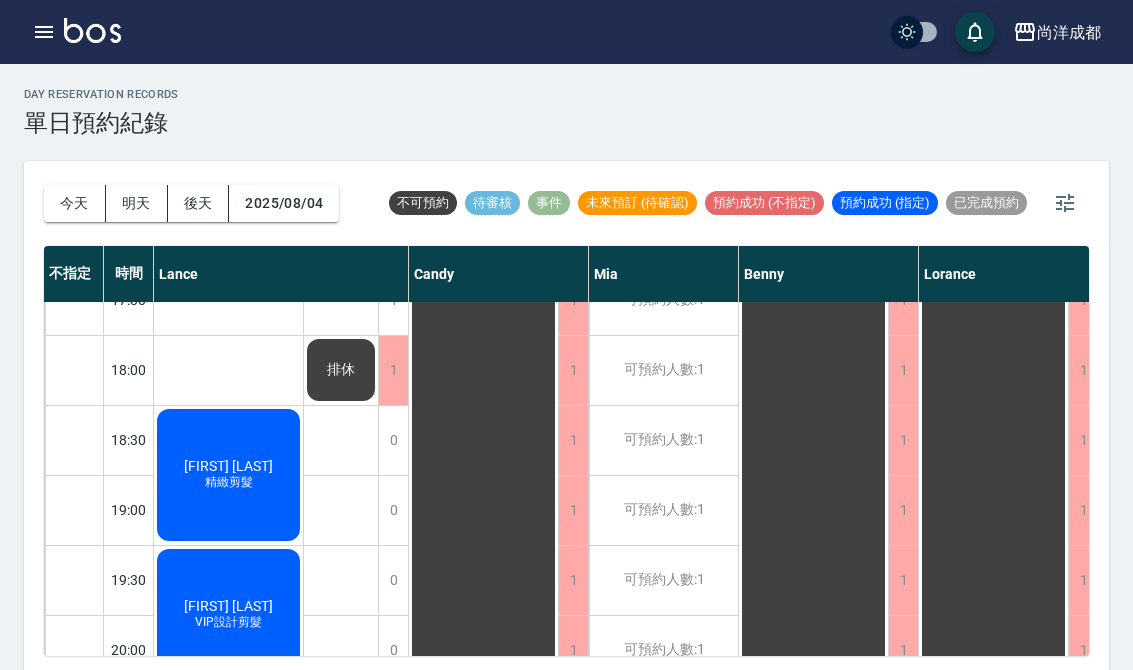 scroll, scrollTop: 1086, scrollLeft: 0, axis: vertical 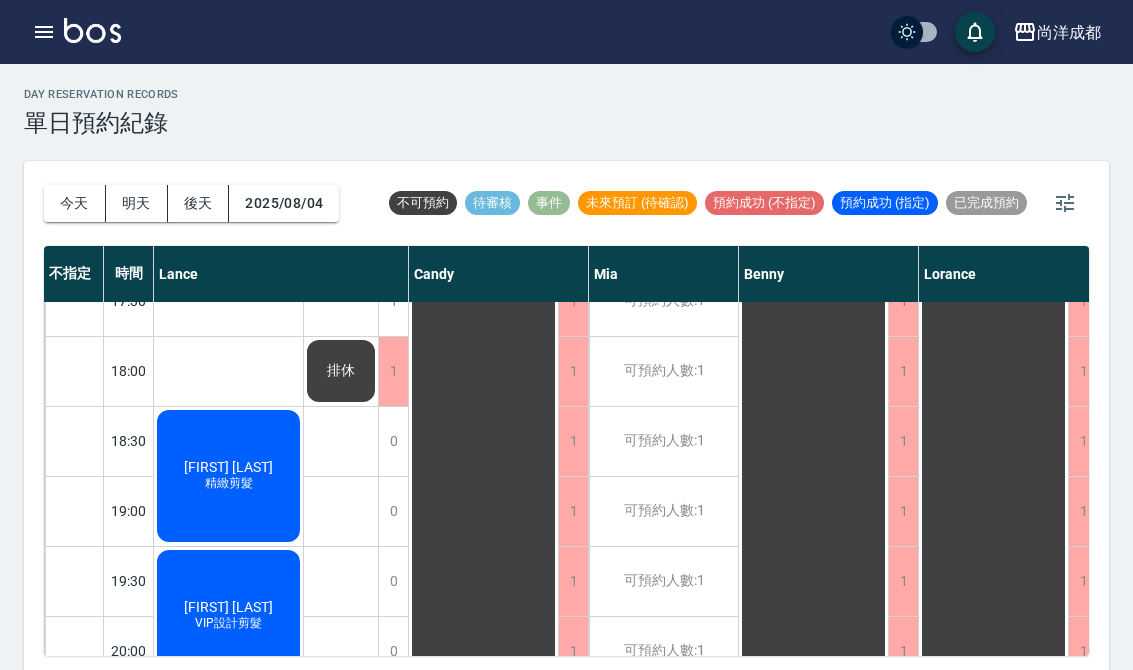 click on "明天" at bounding box center (137, 203) 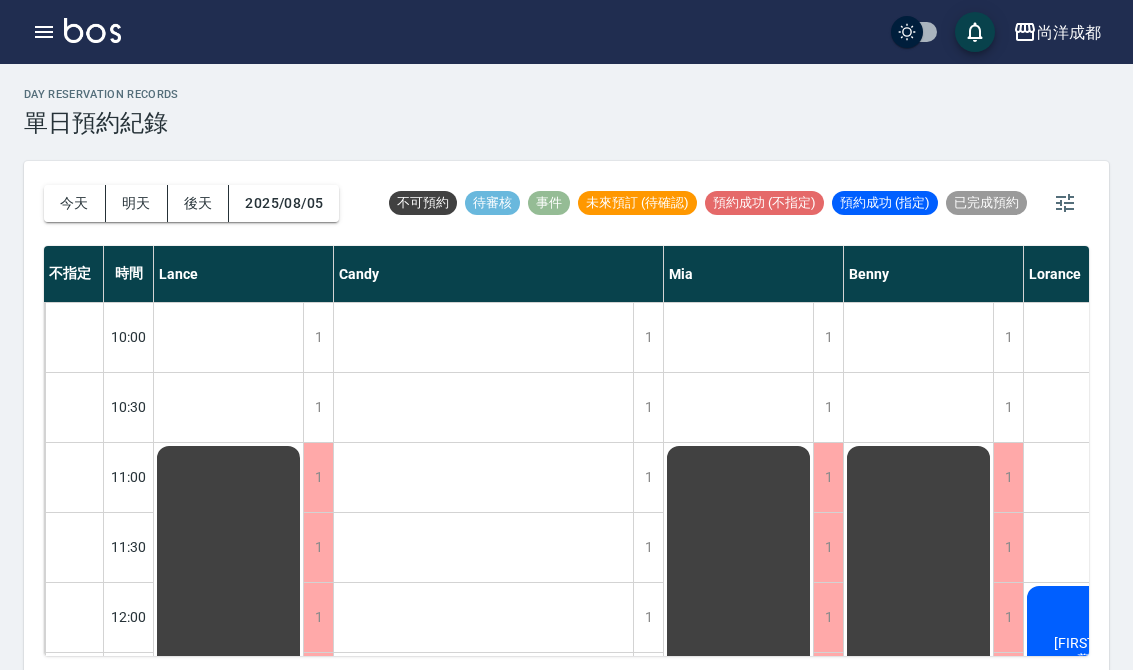 scroll, scrollTop: 0, scrollLeft: 0, axis: both 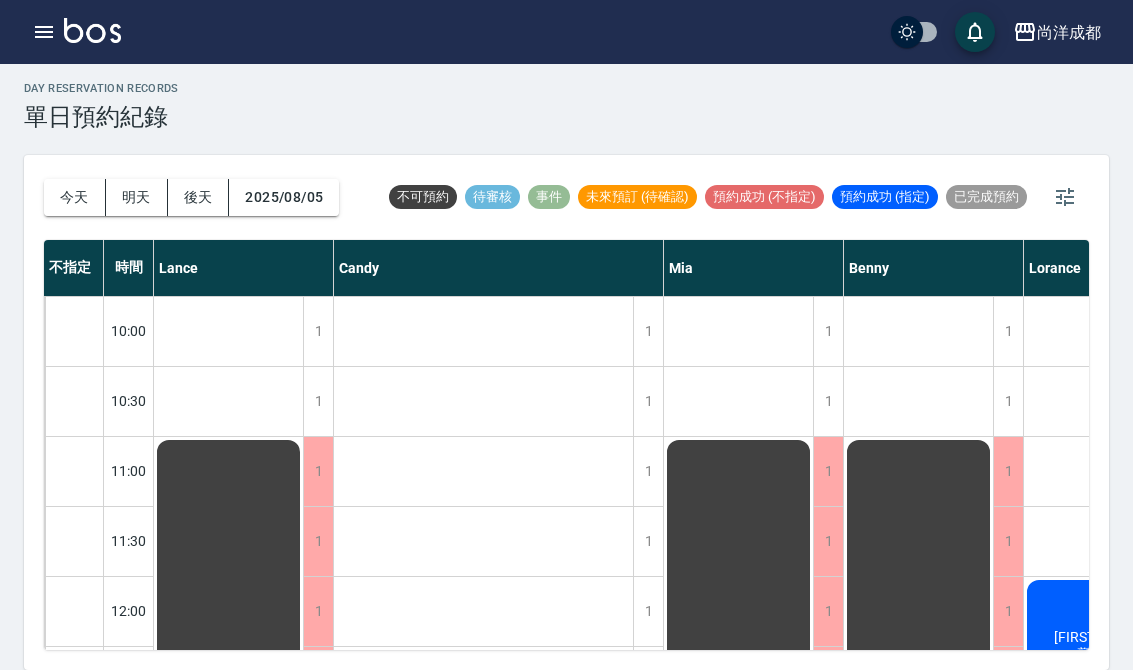 click on "今天" at bounding box center [75, 197] 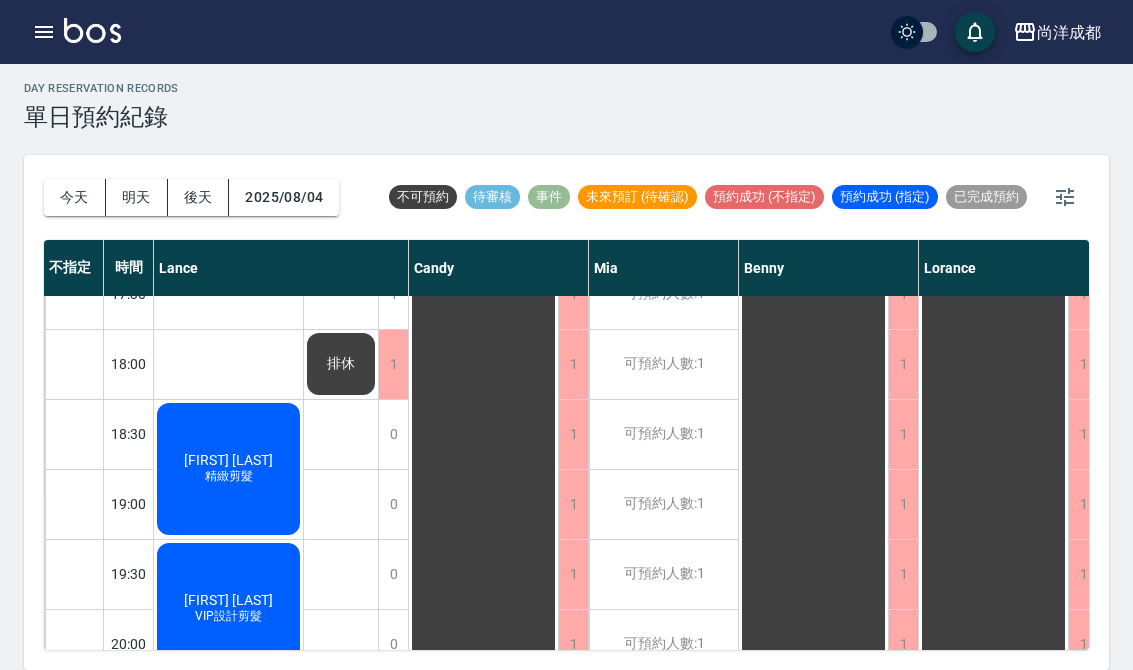 scroll, scrollTop: 1086, scrollLeft: 0, axis: vertical 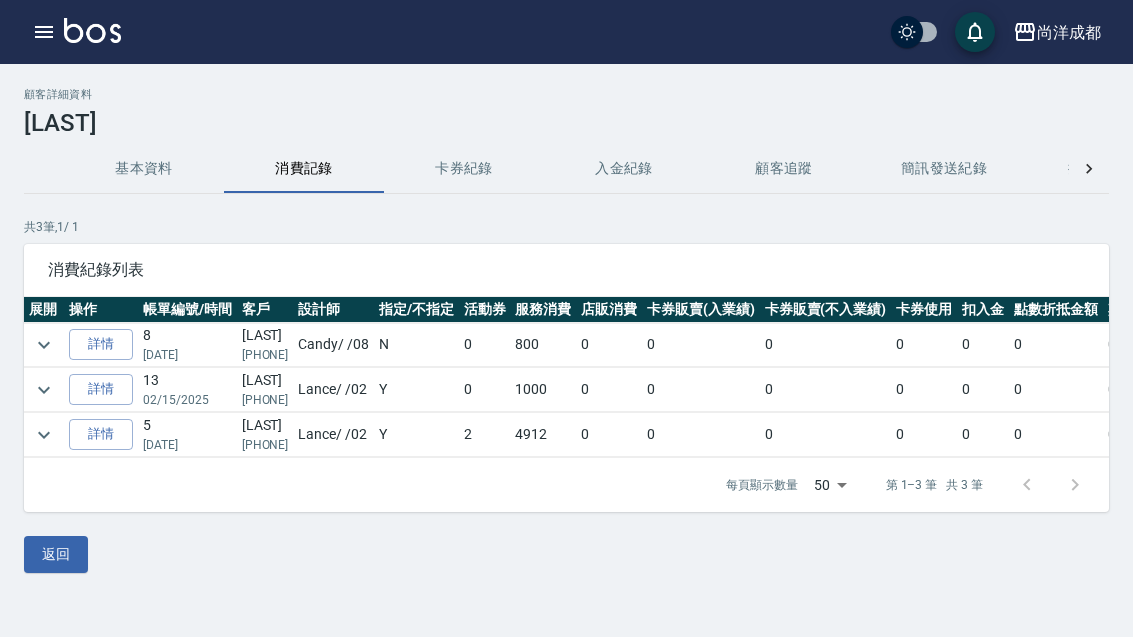 click on "基本資料" at bounding box center (144, 169) 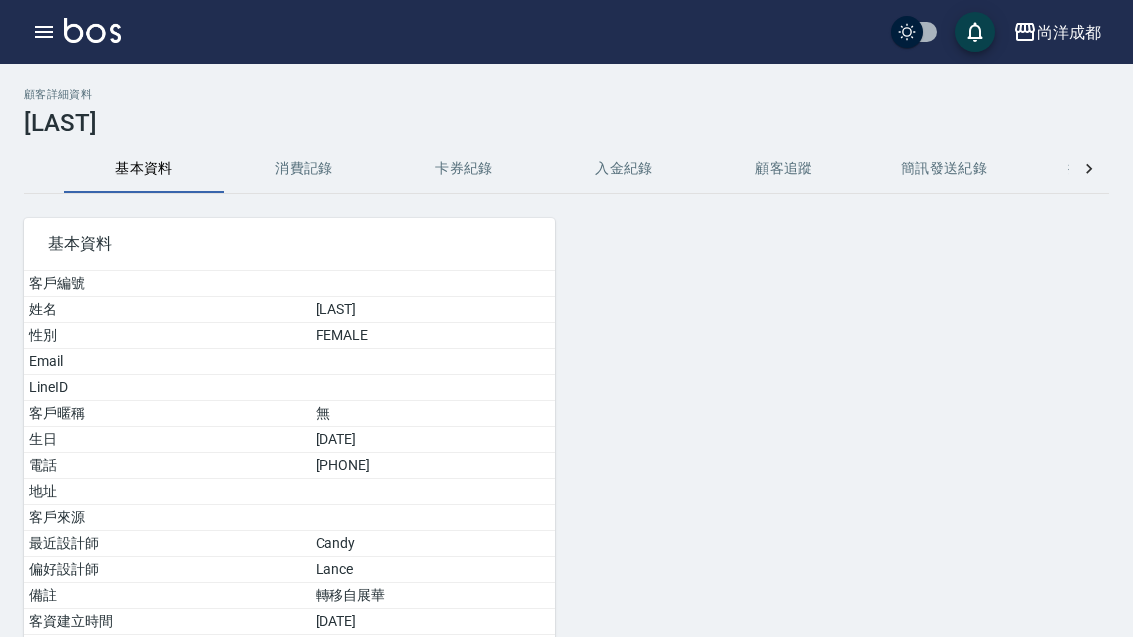 click on "消費記錄" at bounding box center [304, 169] 